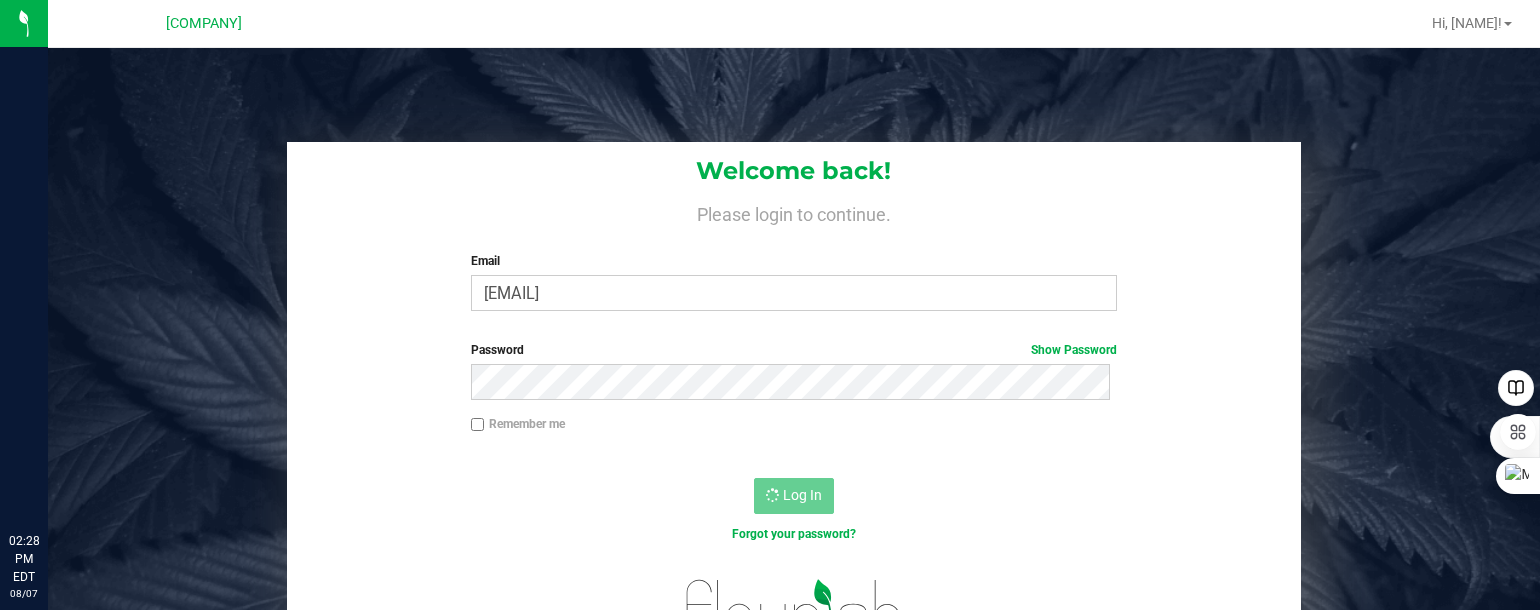 scroll, scrollTop: 0, scrollLeft: 0, axis: both 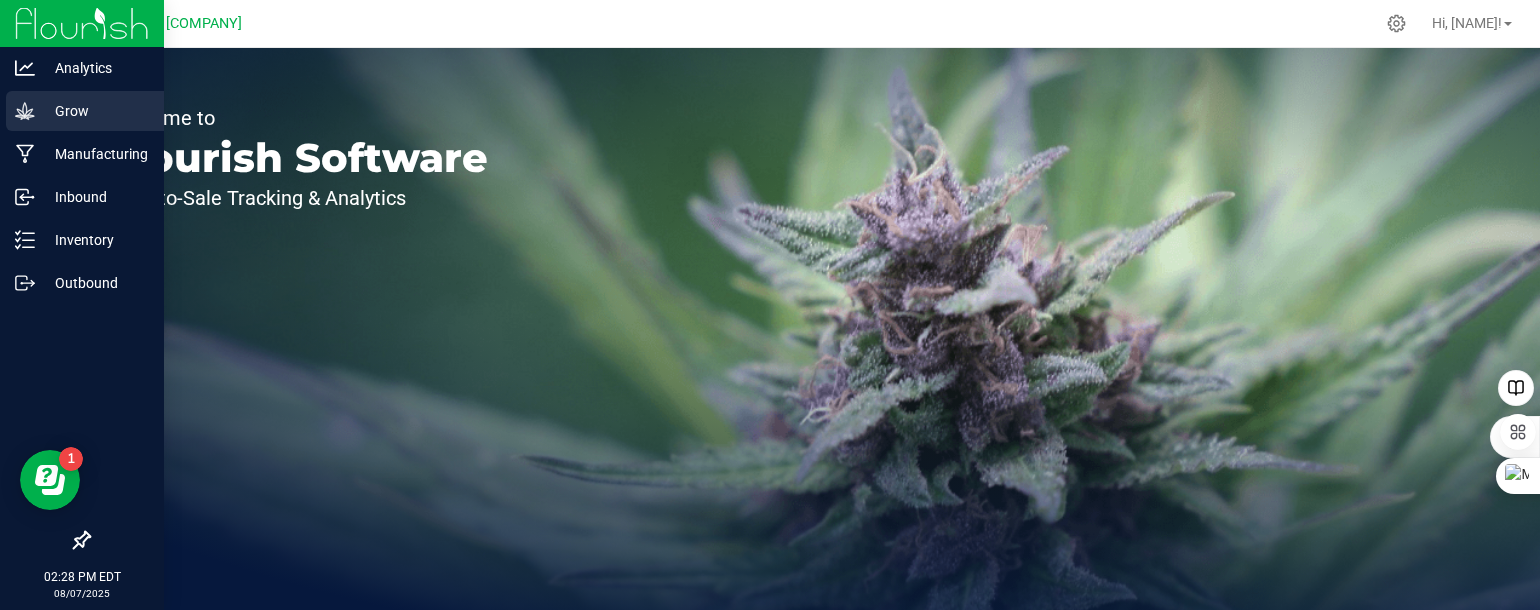 click 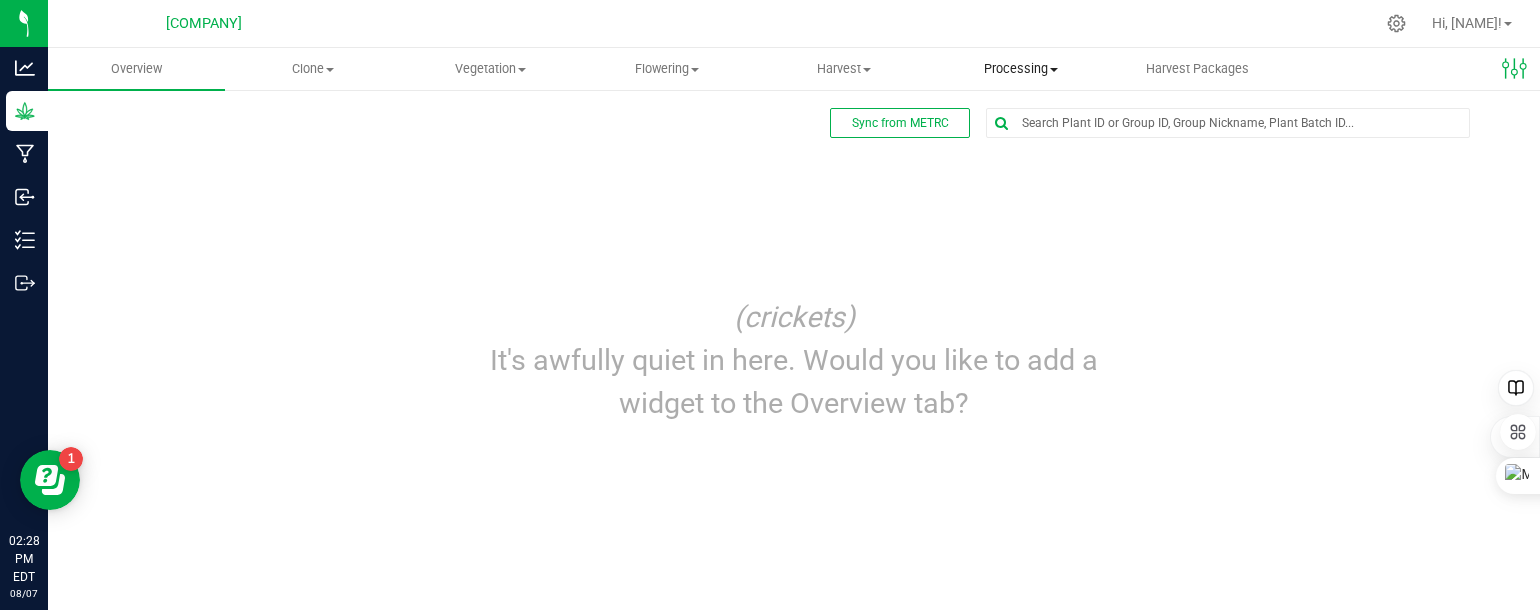 click on "Processing" at bounding box center [1021, 69] 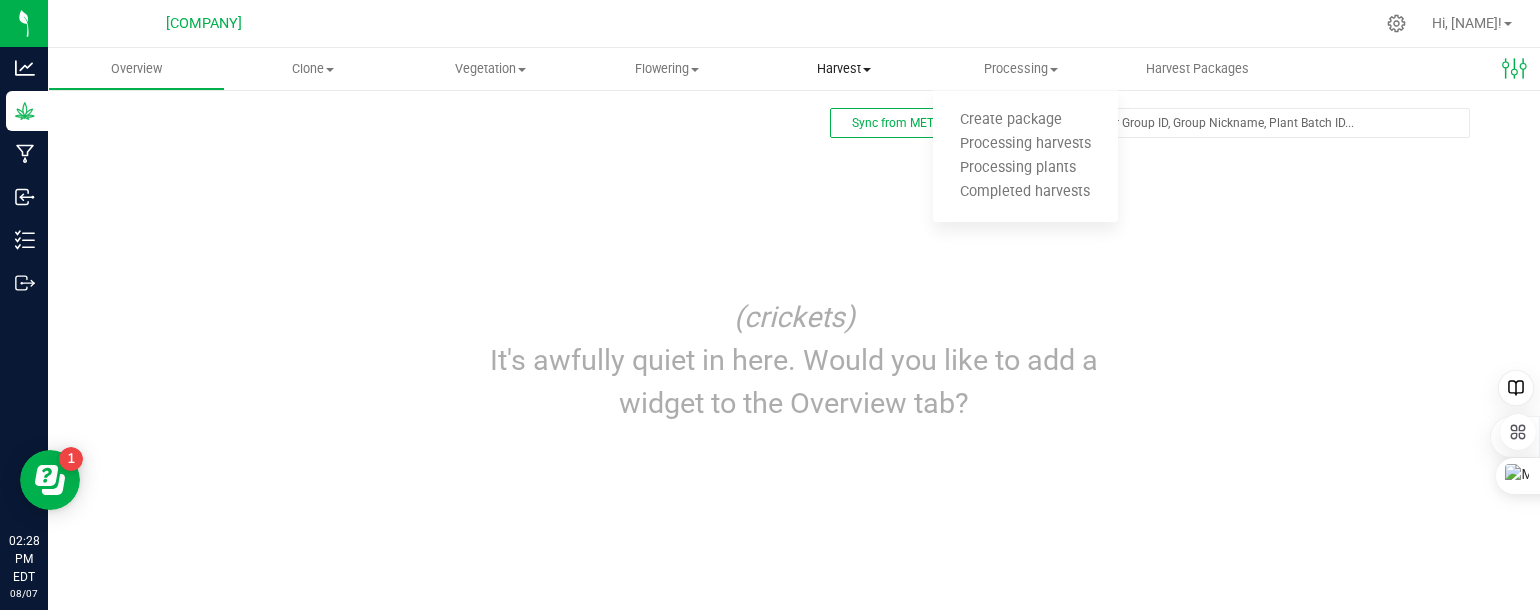 click at bounding box center [867, 70] 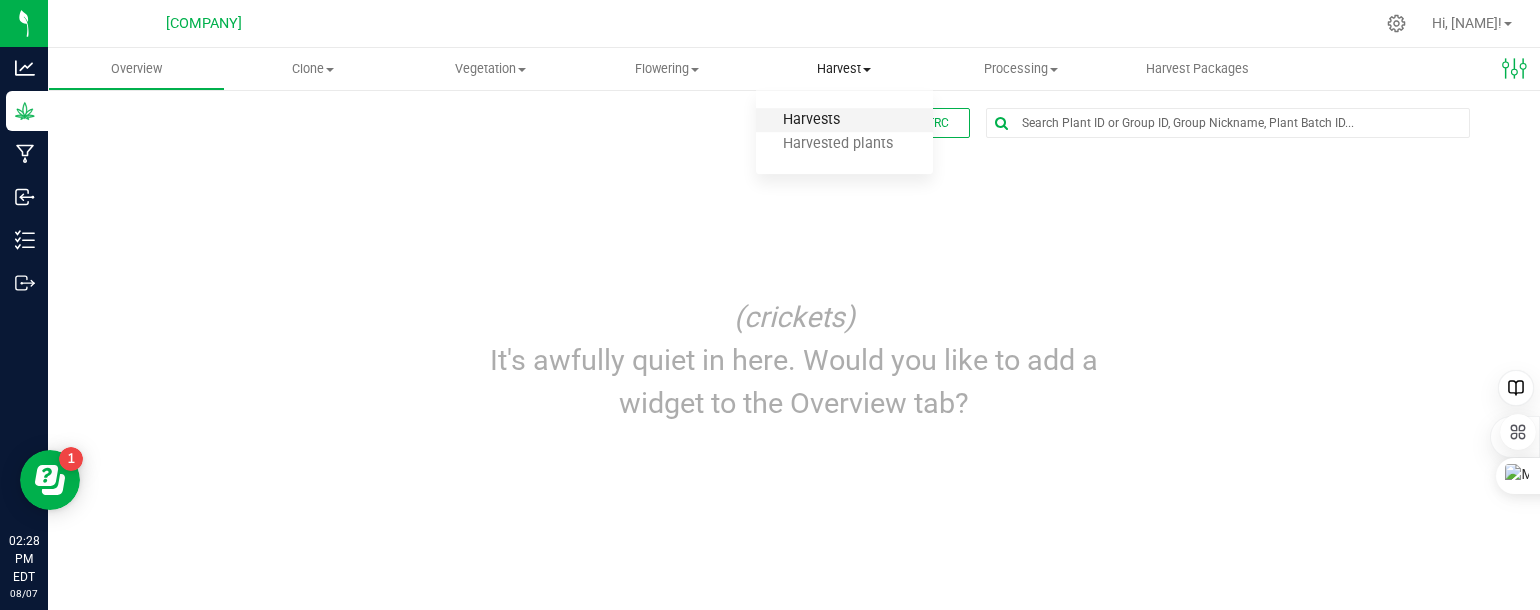 click on "Harvests" at bounding box center (811, 120) 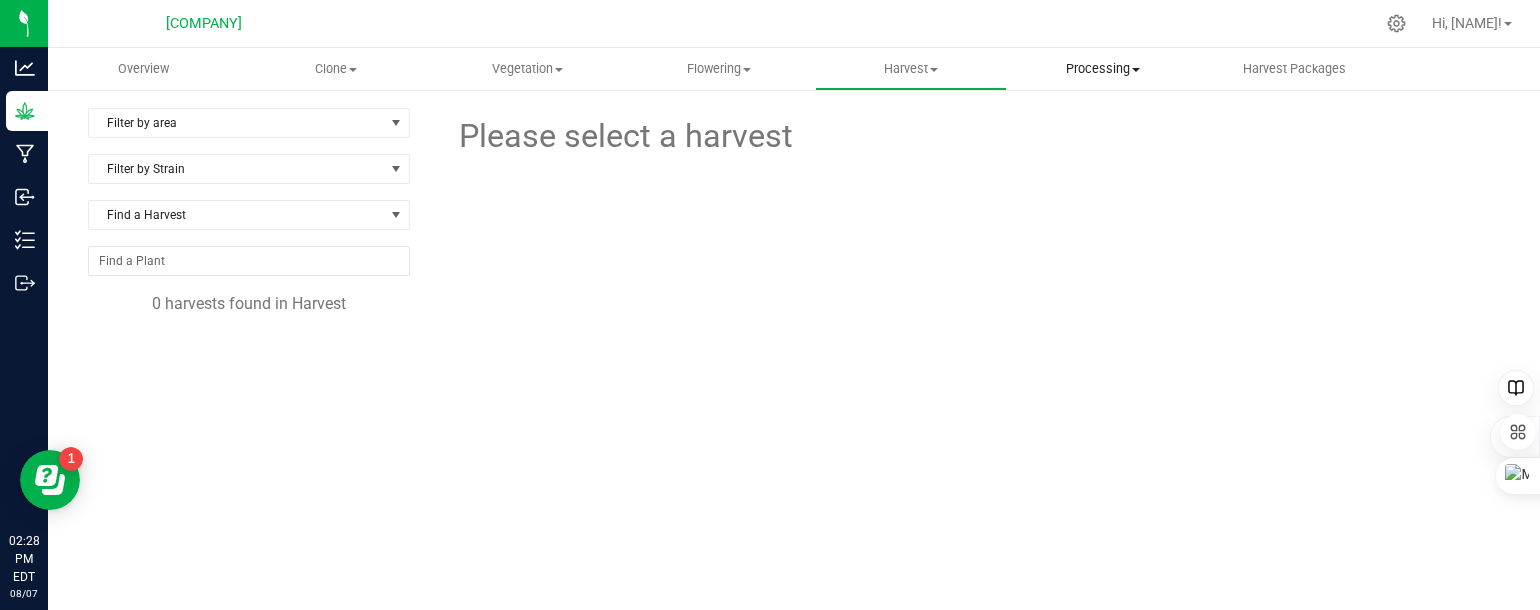 click at bounding box center (1136, 70) 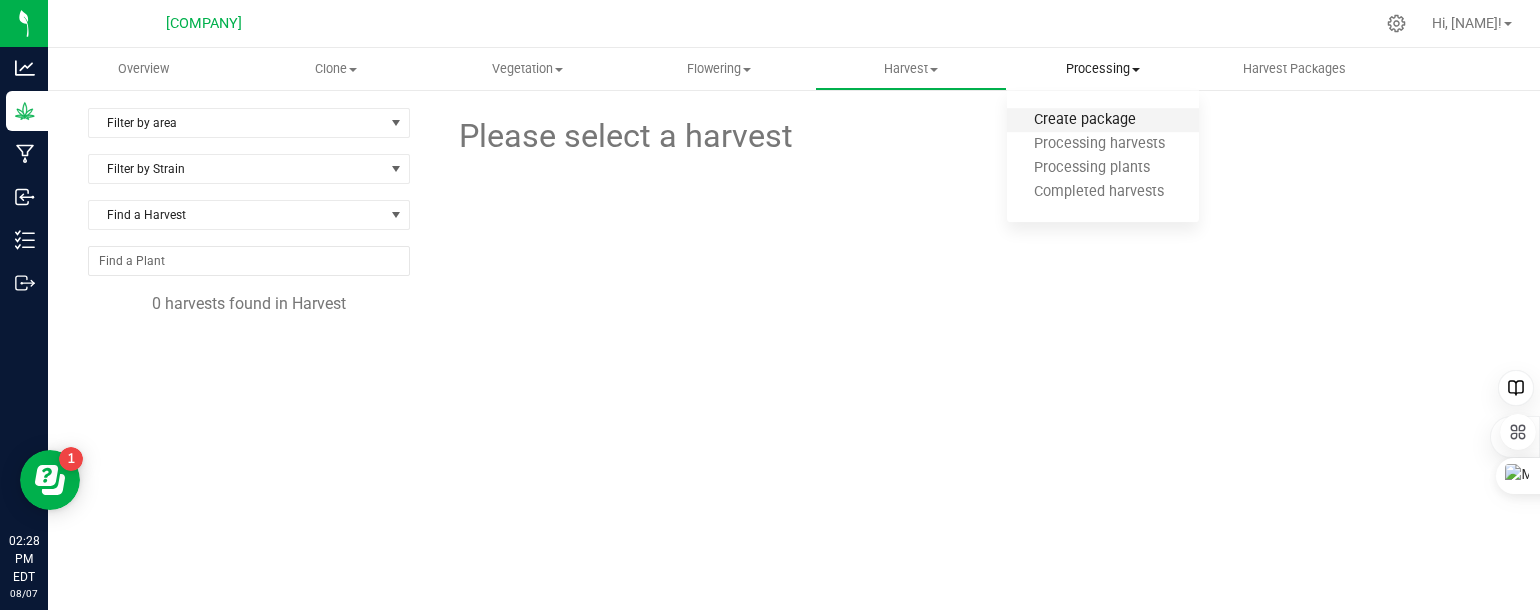 click on "Create package" at bounding box center (1085, 120) 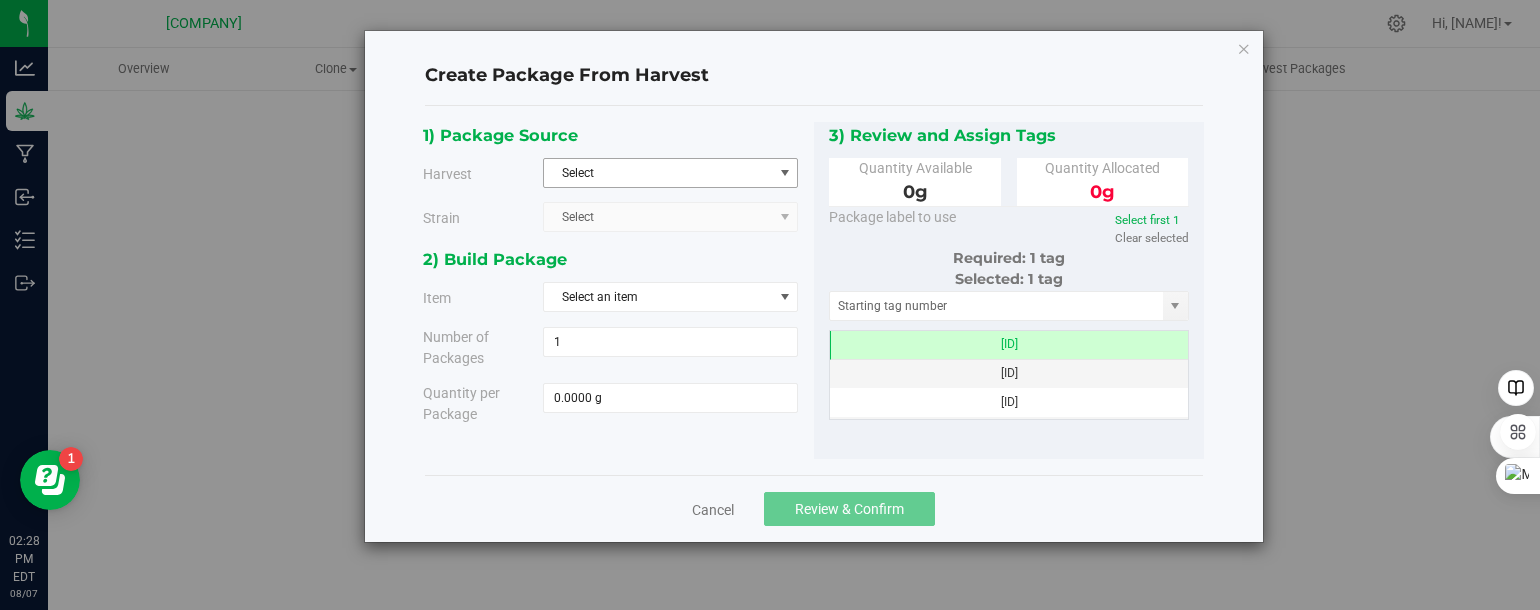 click on "Select" at bounding box center [658, 173] 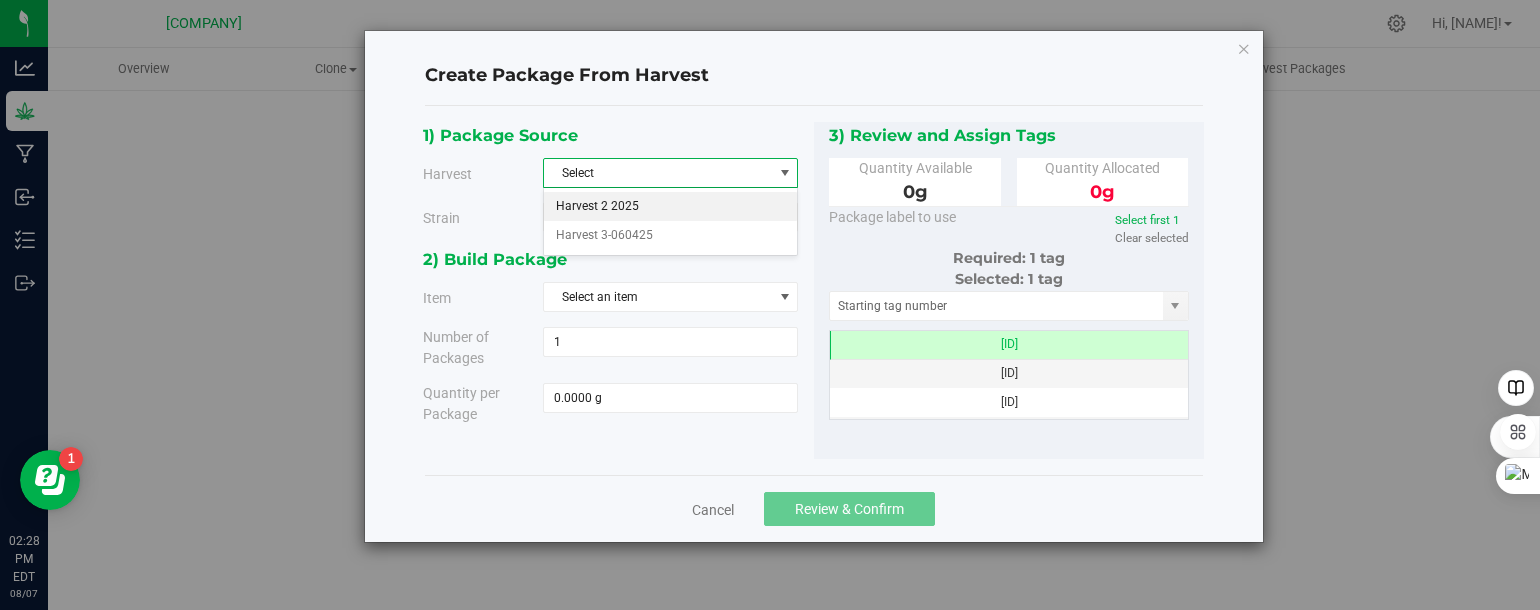 click on "Harvest 2 2025" at bounding box center (670, 207) 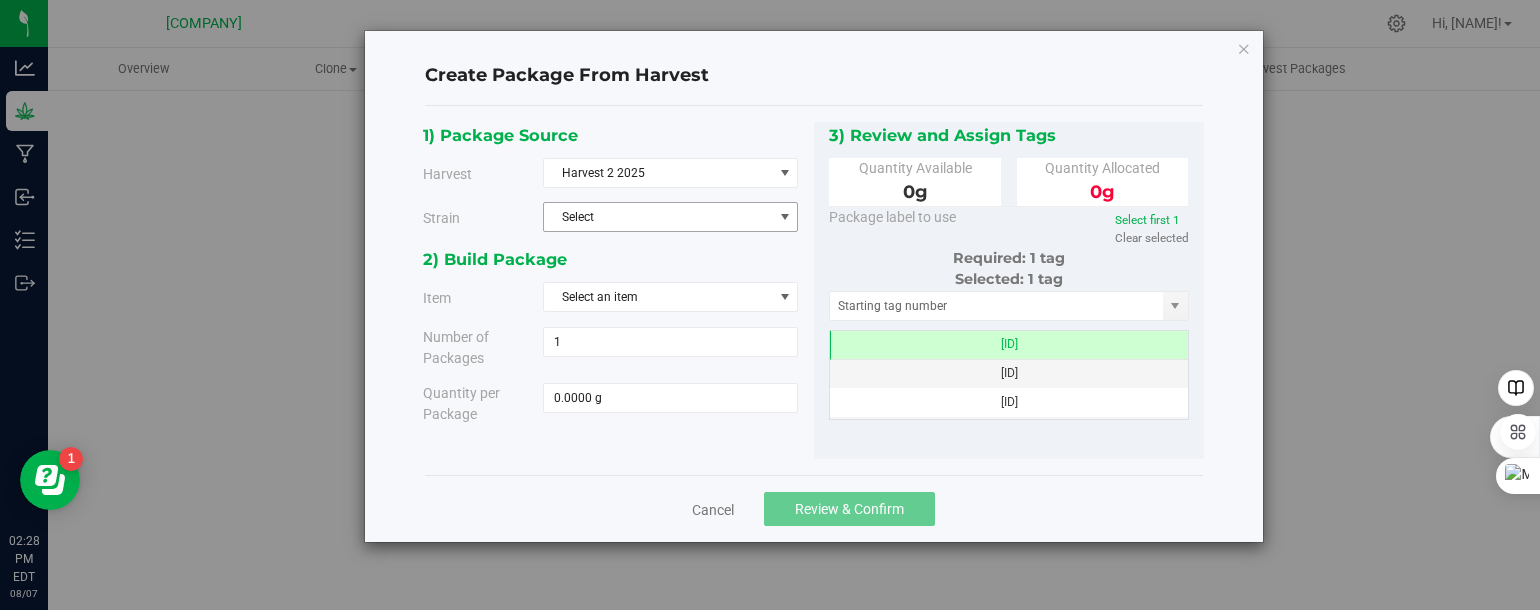 click on "Select" at bounding box center [658, 217] 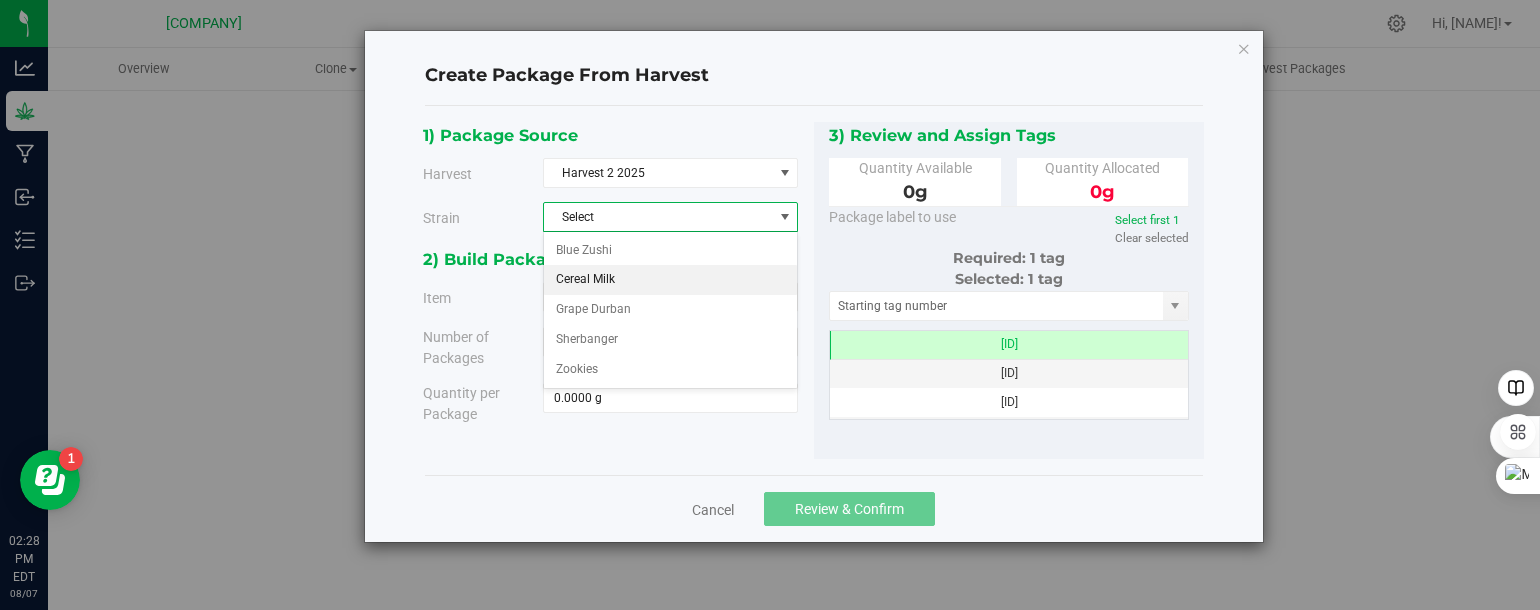 click on "Cereal Milk" at bounding box center (585, 280) 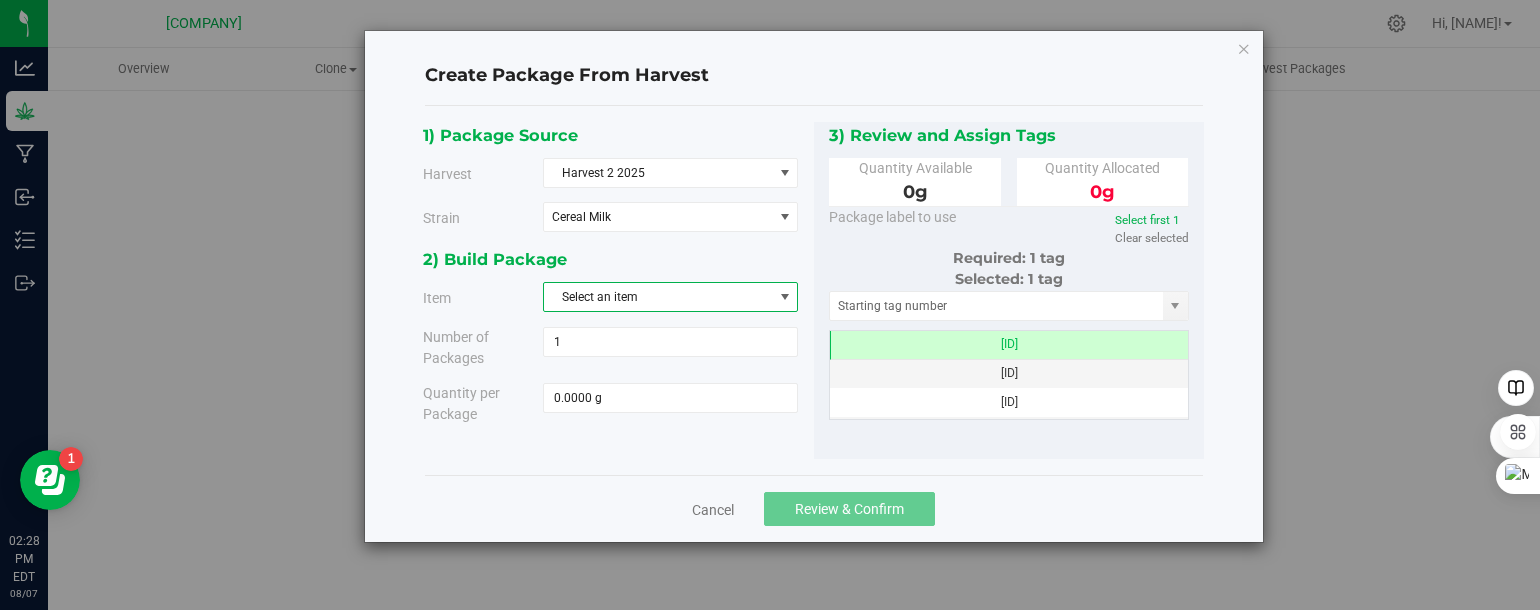 click on "Select an item" at bounding box center [658, 297] 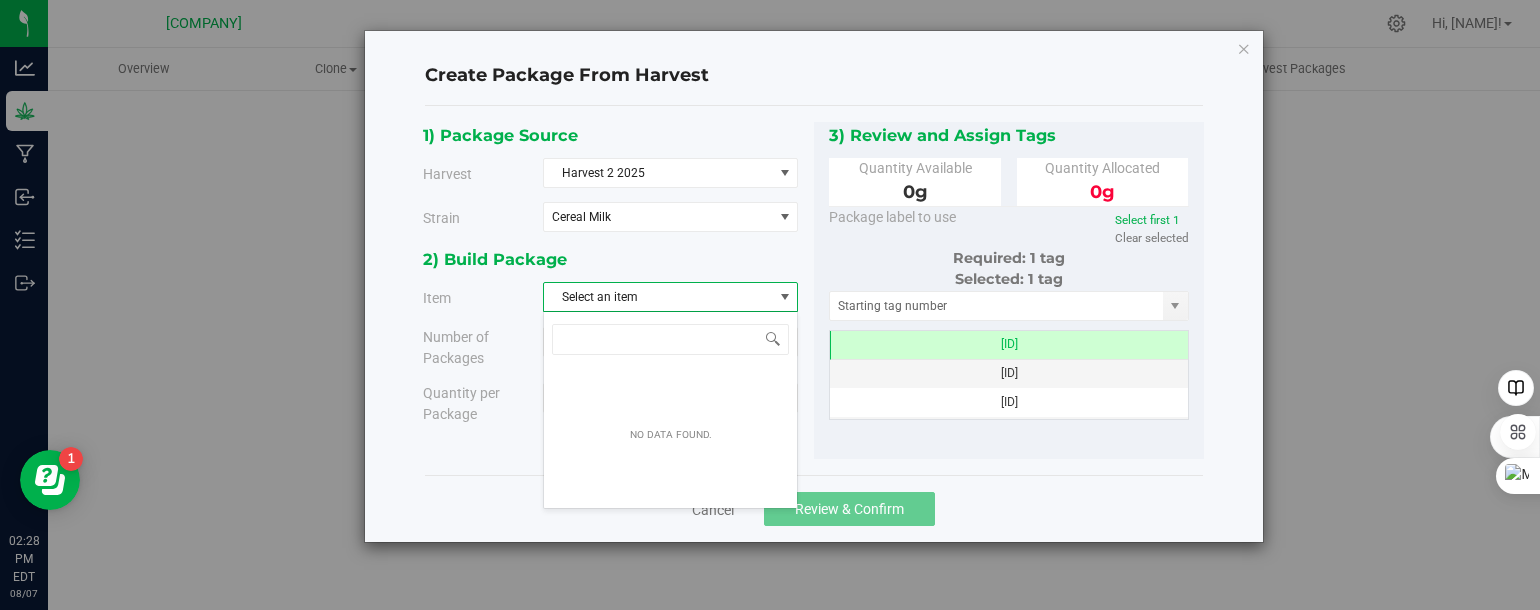 click on "2) Build Package" at bounding box center (611, 259) 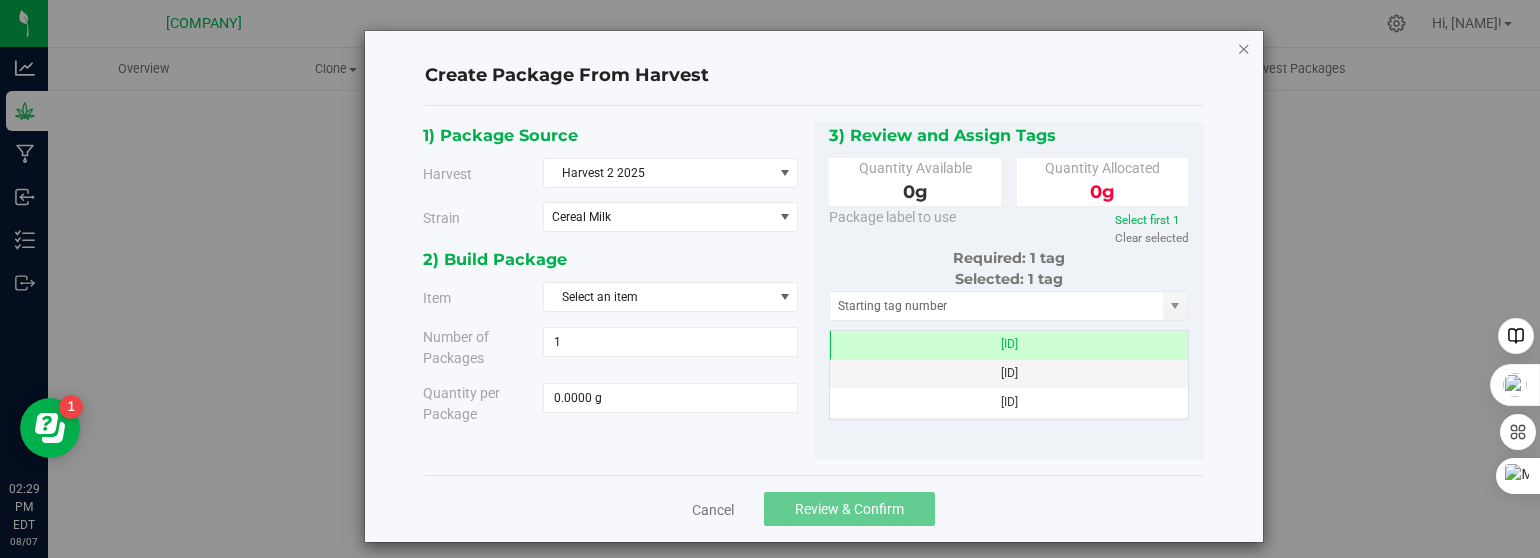 click at bounding box center [1244, 48] 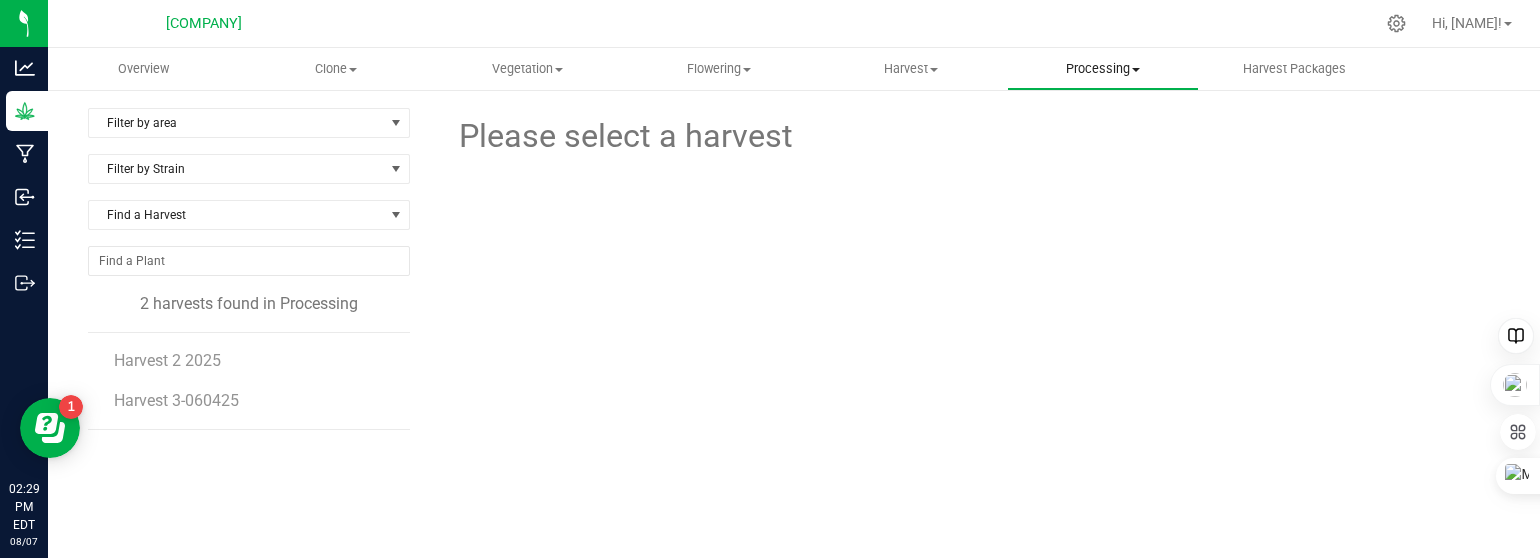 click on "Processing" at bounding box center (1103, 69) 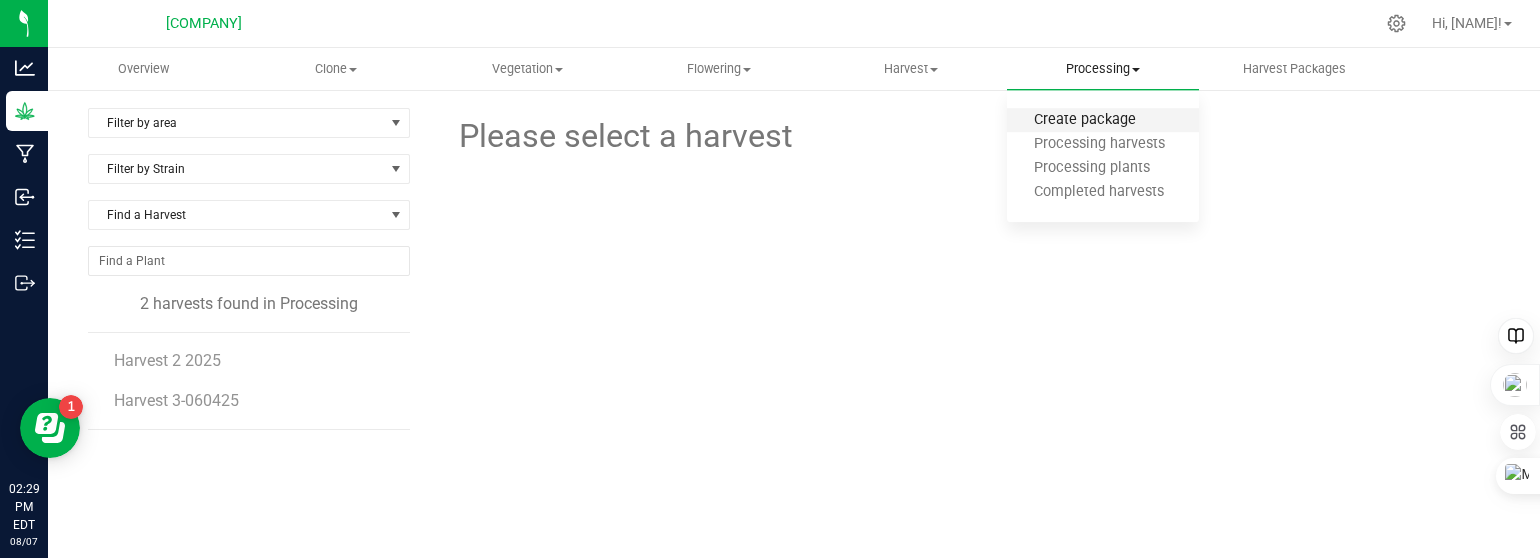 click on "Create package" at bounding box center [1085, 120] 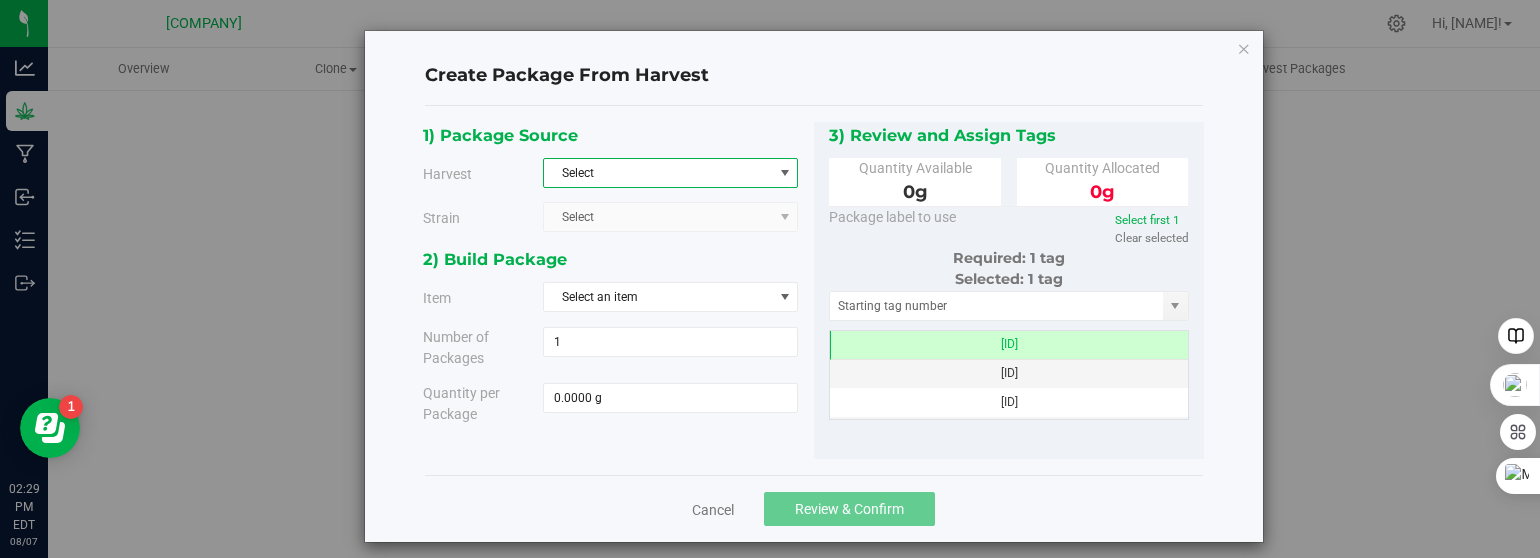 click on "Select" at bounding box center (658, 173) 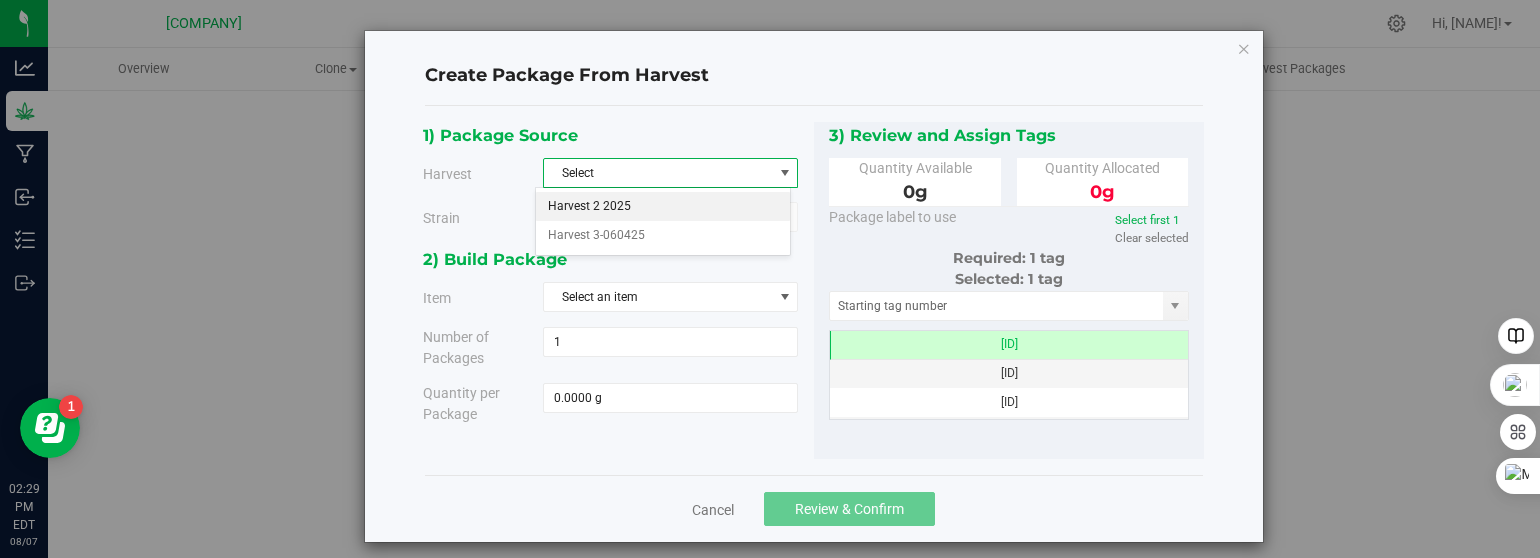 click on "Harvest 2 2025" at bounding box center (662, 207) 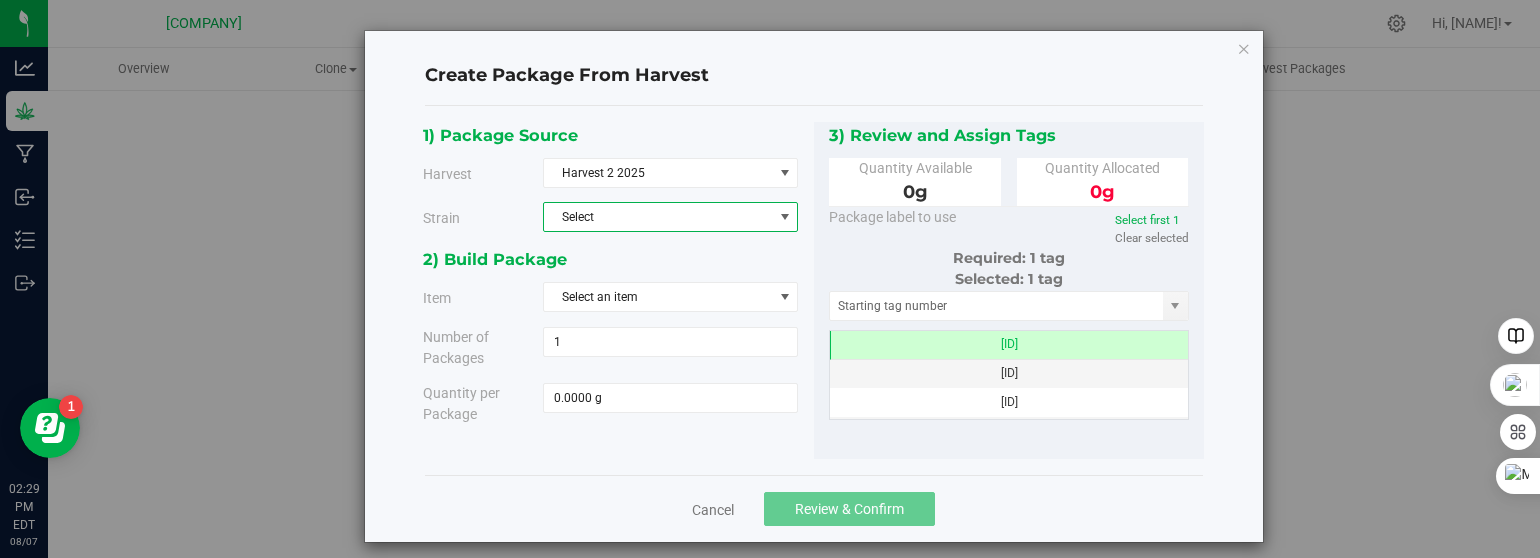 click on "Select" at bounding box center (658, 217) 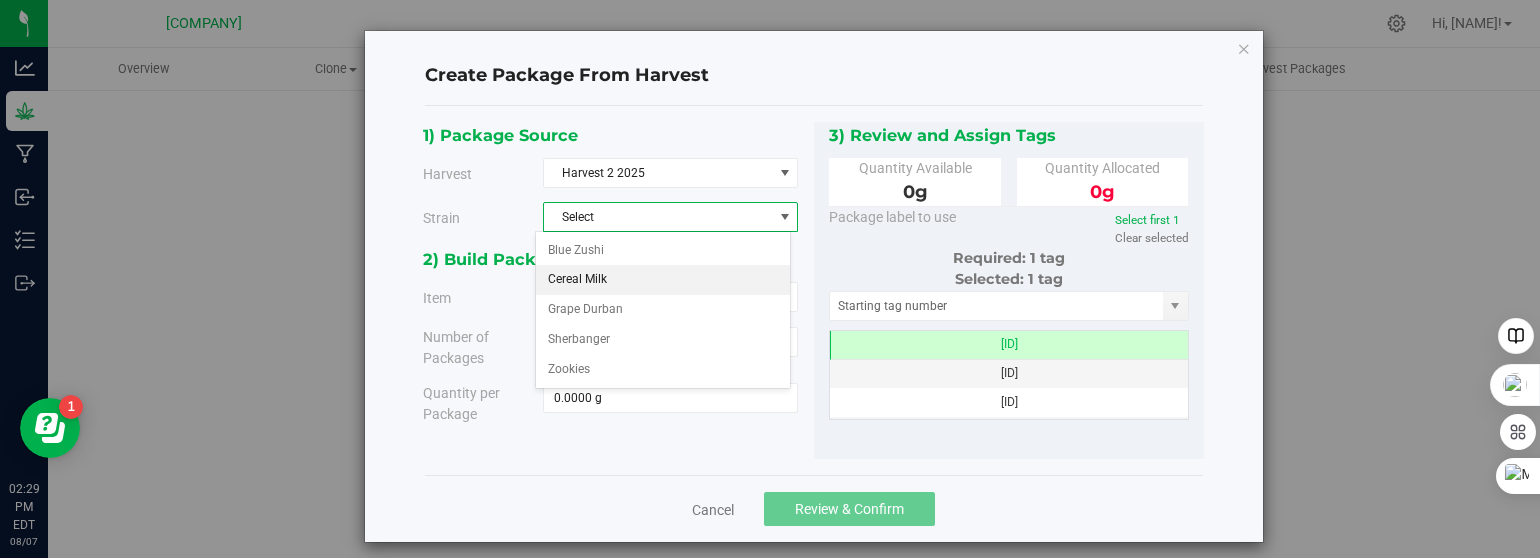 click on "Cereal Milk" at bounding box center [662, 280] 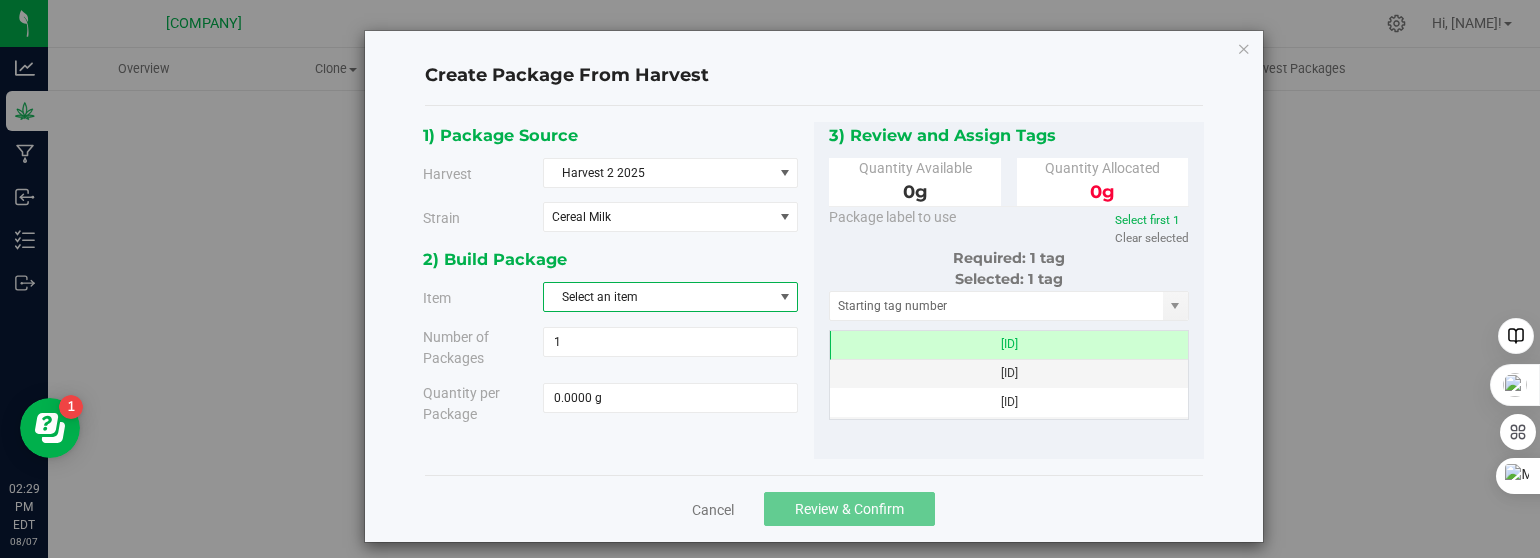 click on "Select an item" at bounding box center [658, 297] 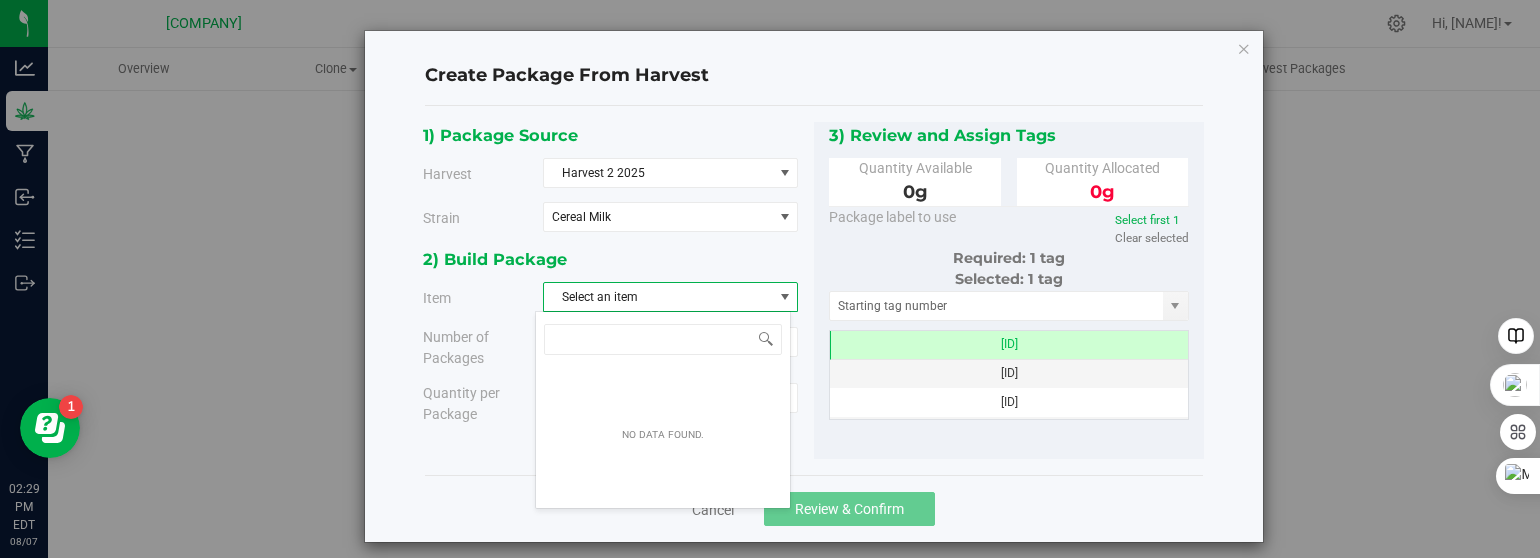 click on "Create Package From Harvest" at bounding box center (814, 76) 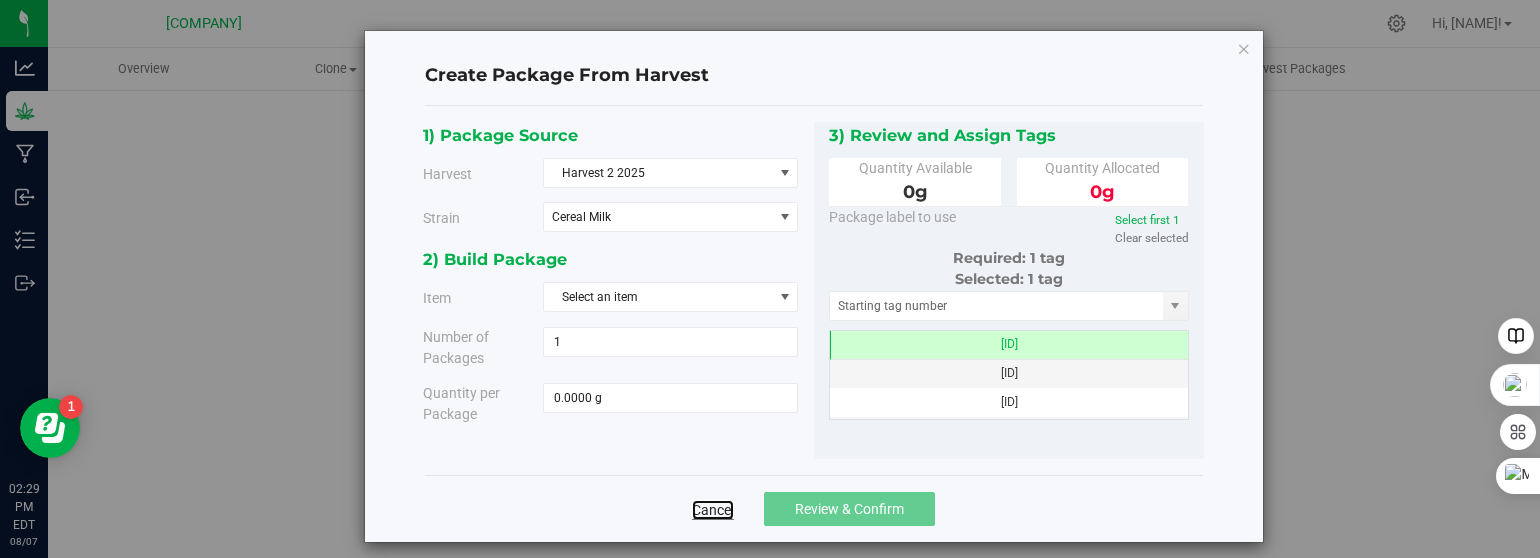 click on "Cancel" at bounding box center [713, 510] 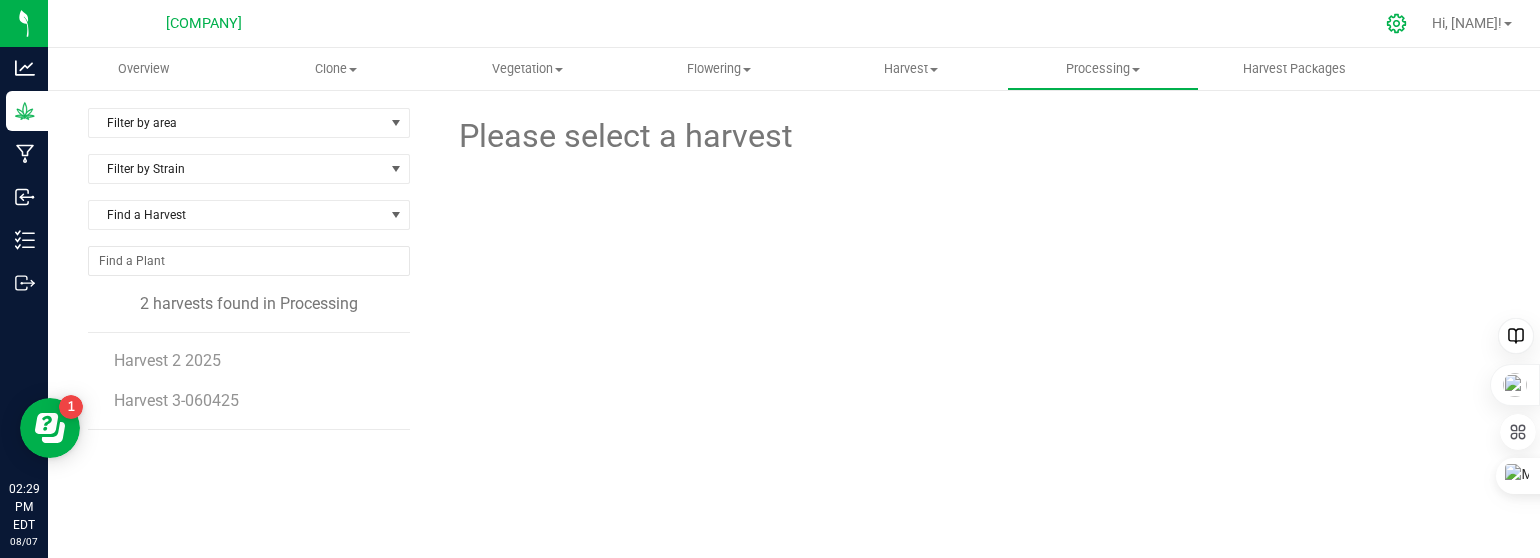 click at bounding box center [1397, 23] 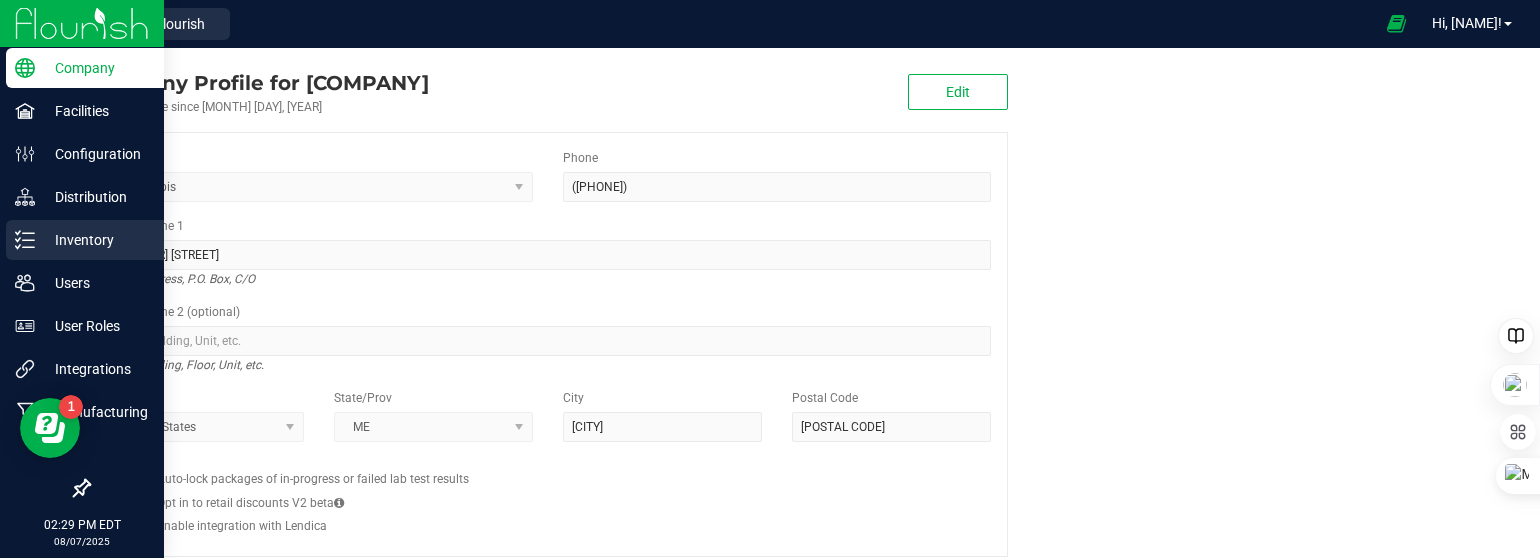 click 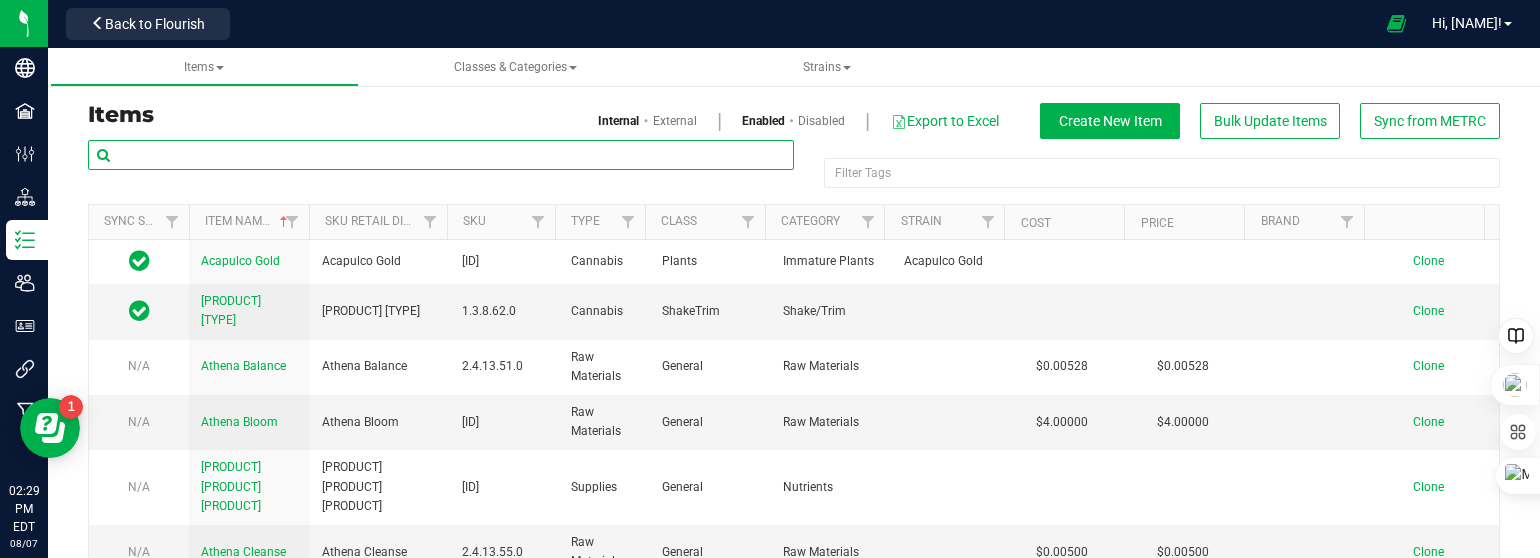 click at bounding box center (441, 155) 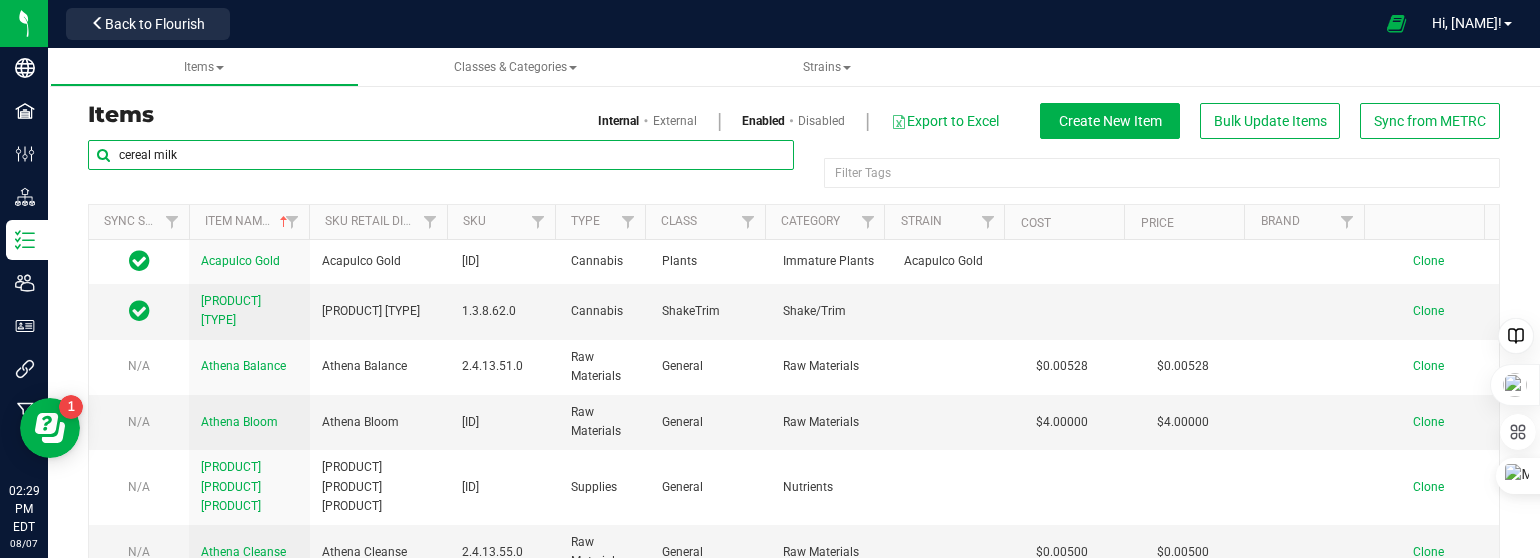 type on "cereal milk" 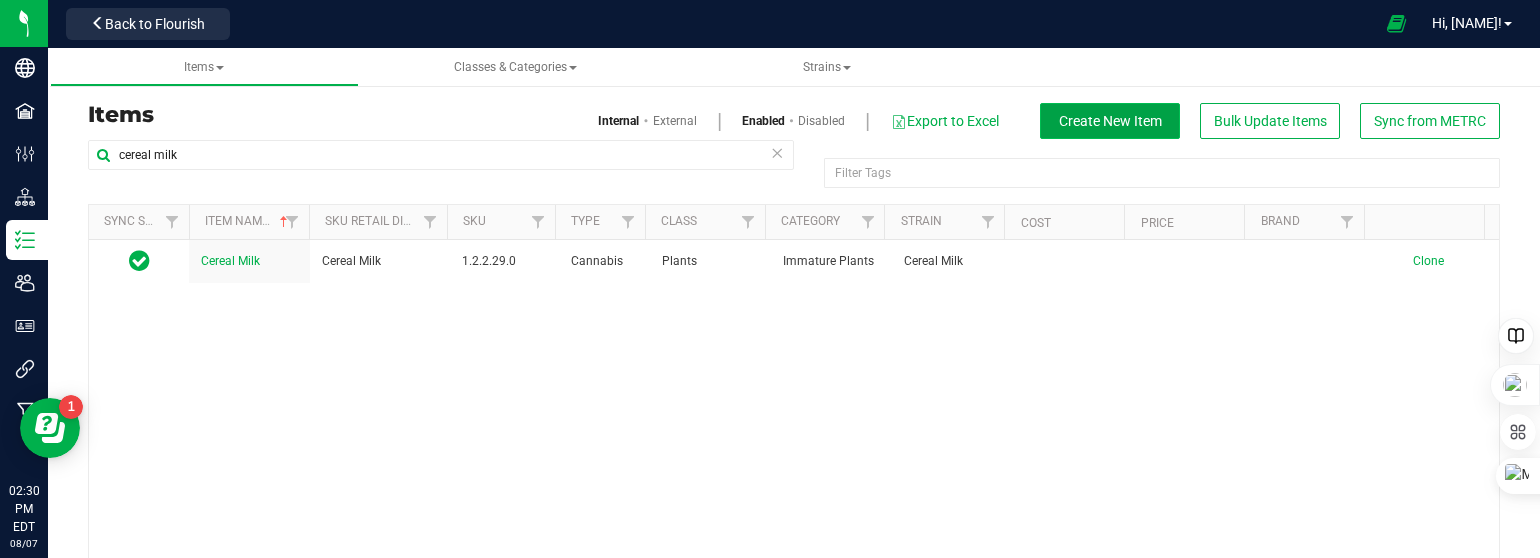 click on "Create New Item" at bounding box center [1110, 121] 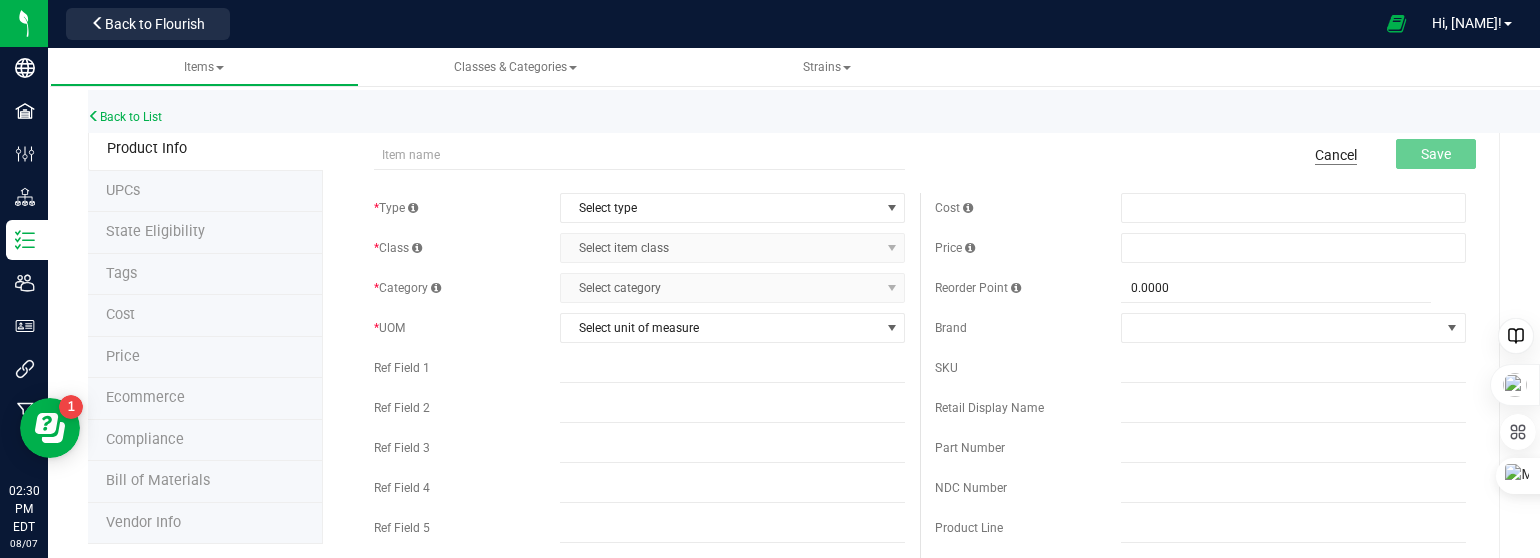 click on "Cancel" at bounding box center (1336, 155) 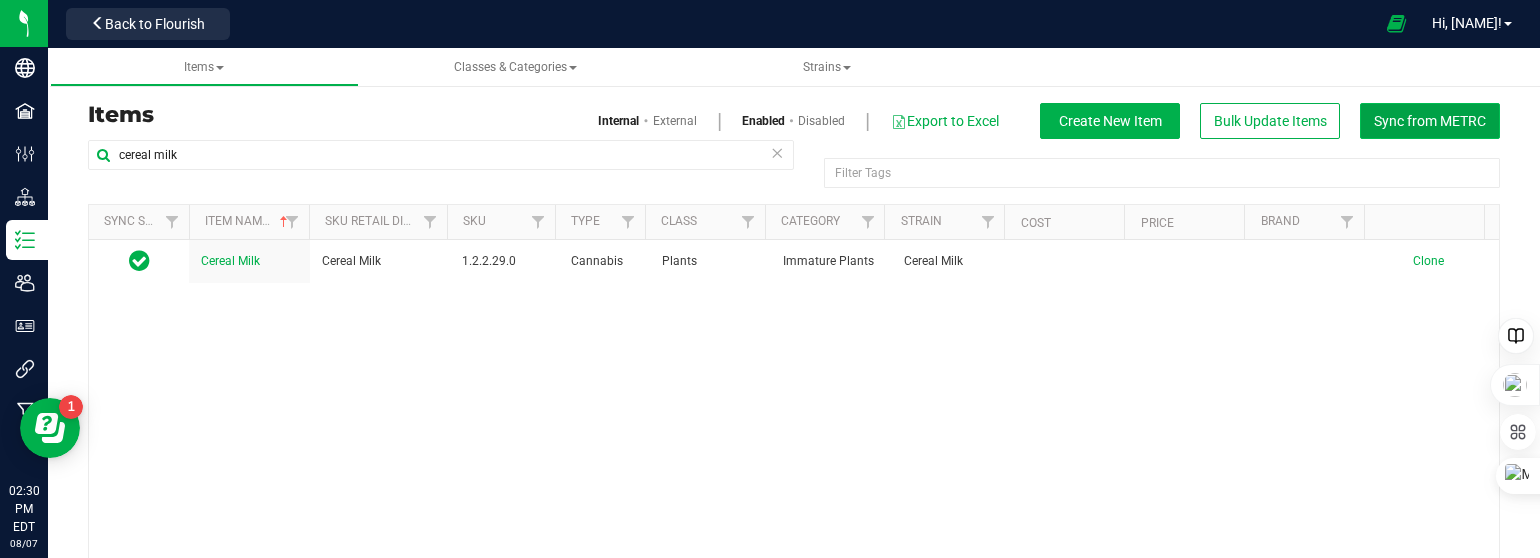 click on "Sync from METRC" at bounding box center [1430, 121] 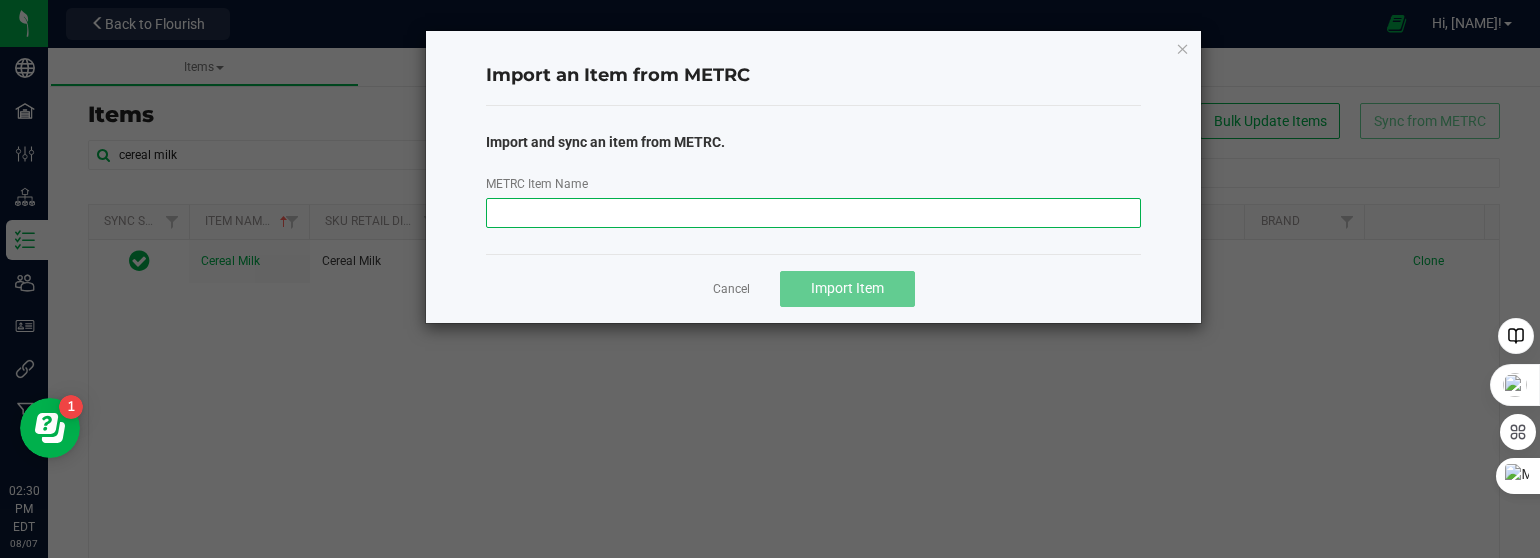 click on "METRC Item Name" at bounding box center (814, 213) 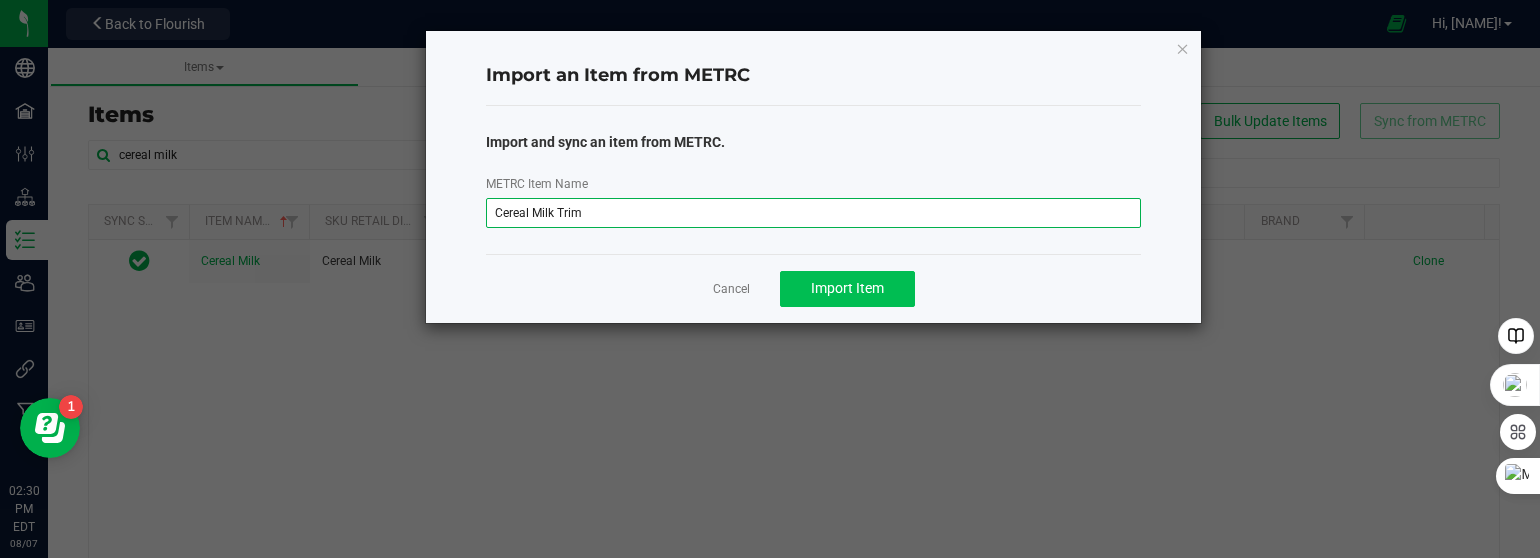 type on "Cereal Milk Trim" 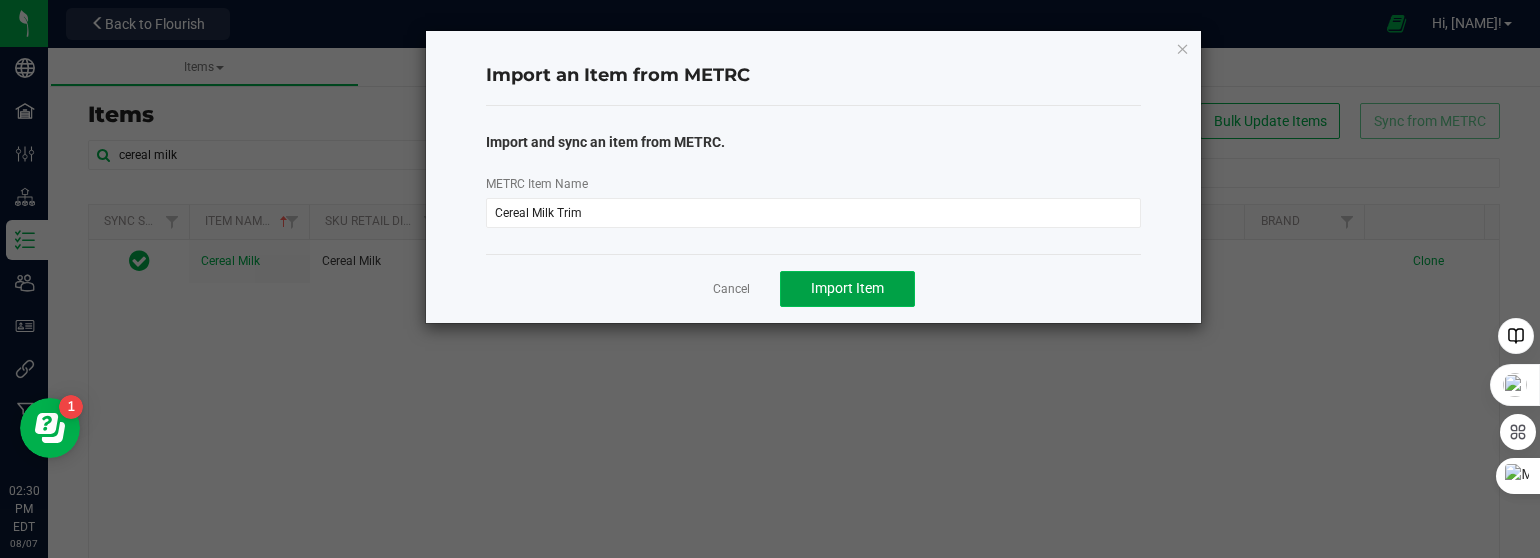 click on "Import Item" 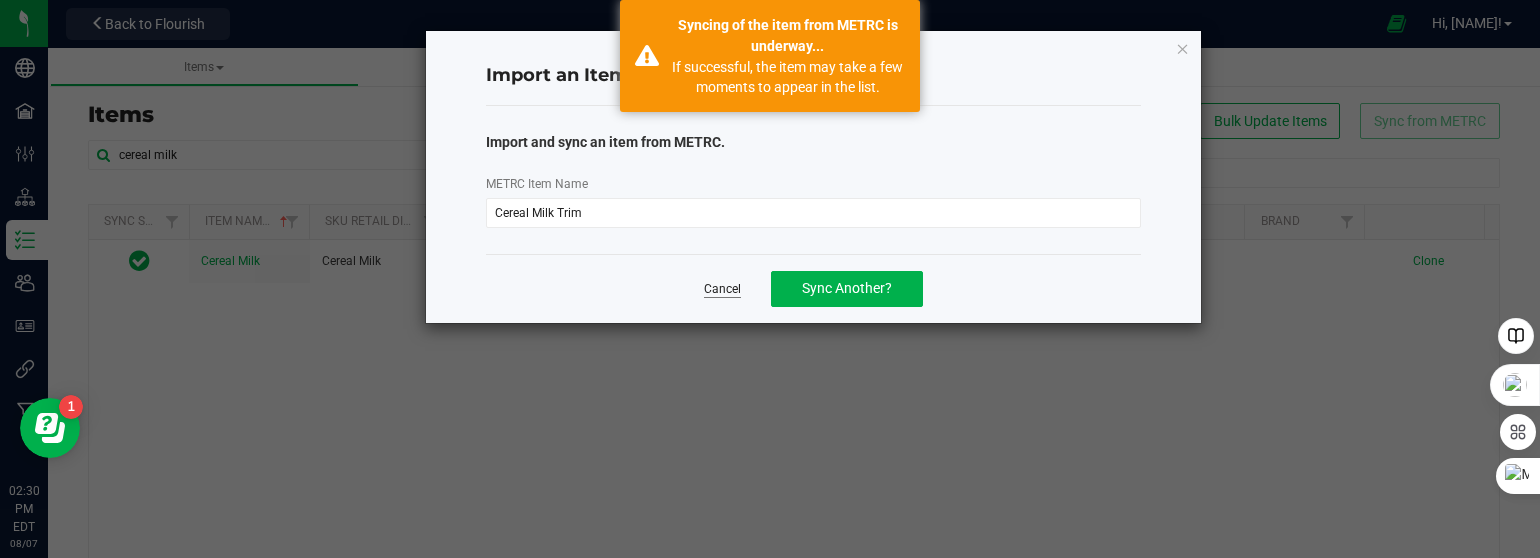click on "Cancel" 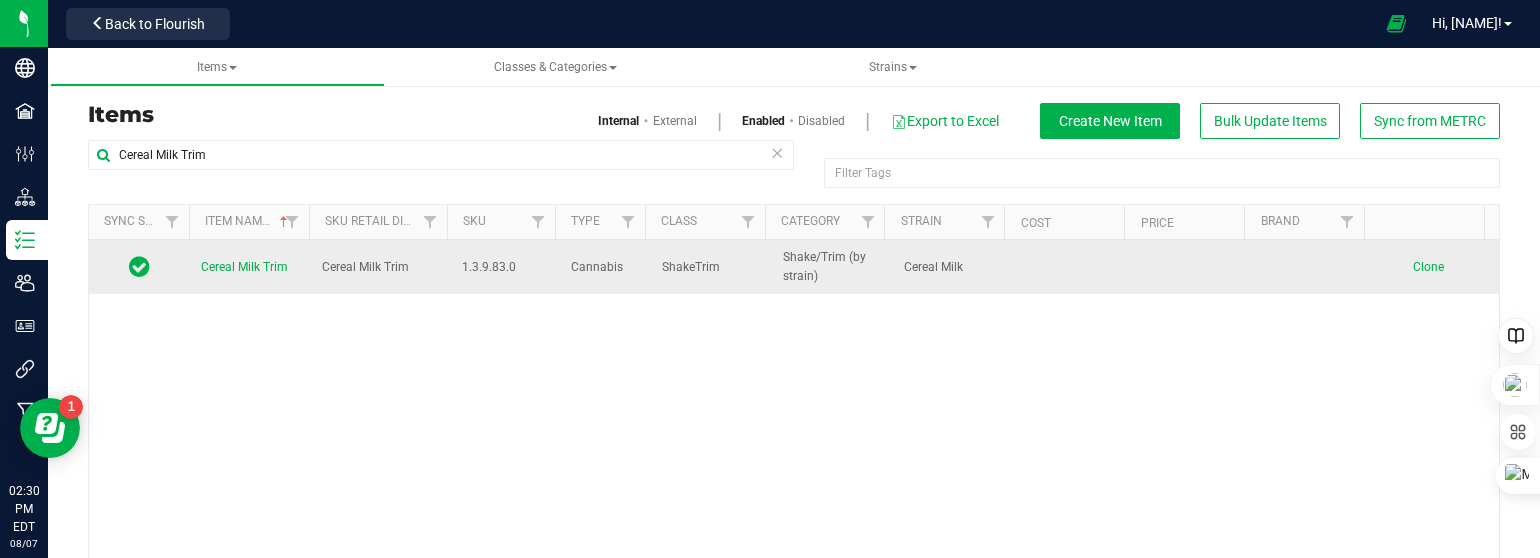 click on "Cereal Milk Trim" at bounding box center [244, 267] 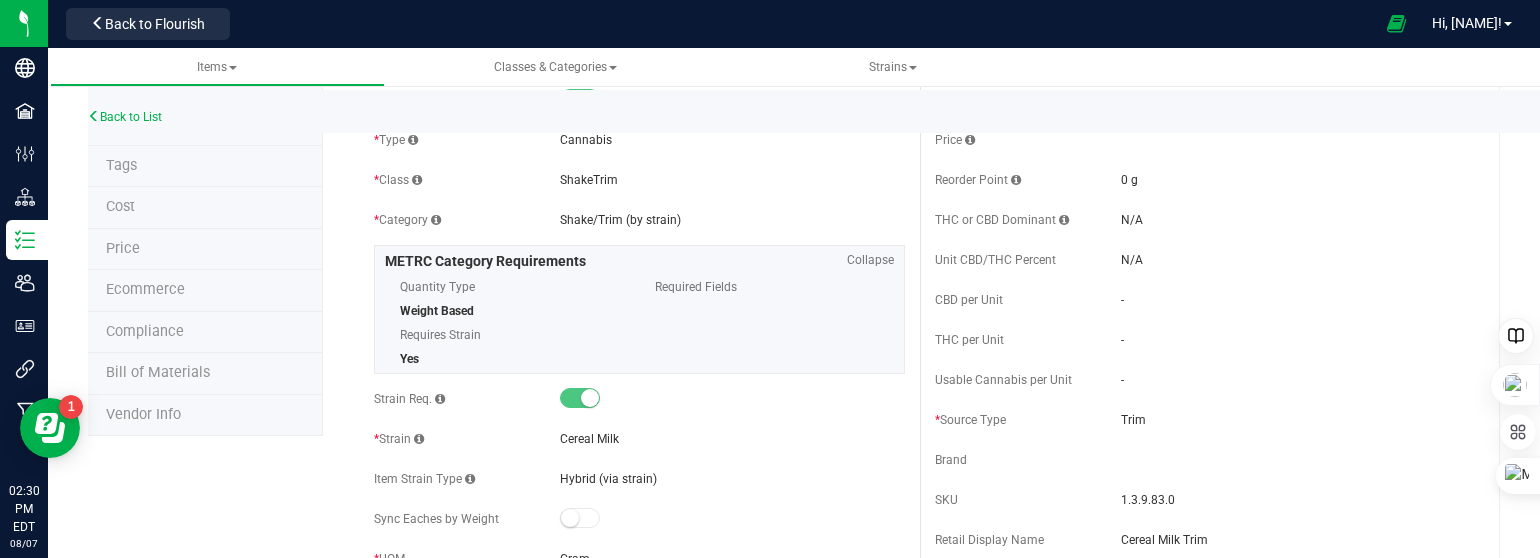 scroll, scrollTop: 200, scrollLeft: 0, axis: vertical 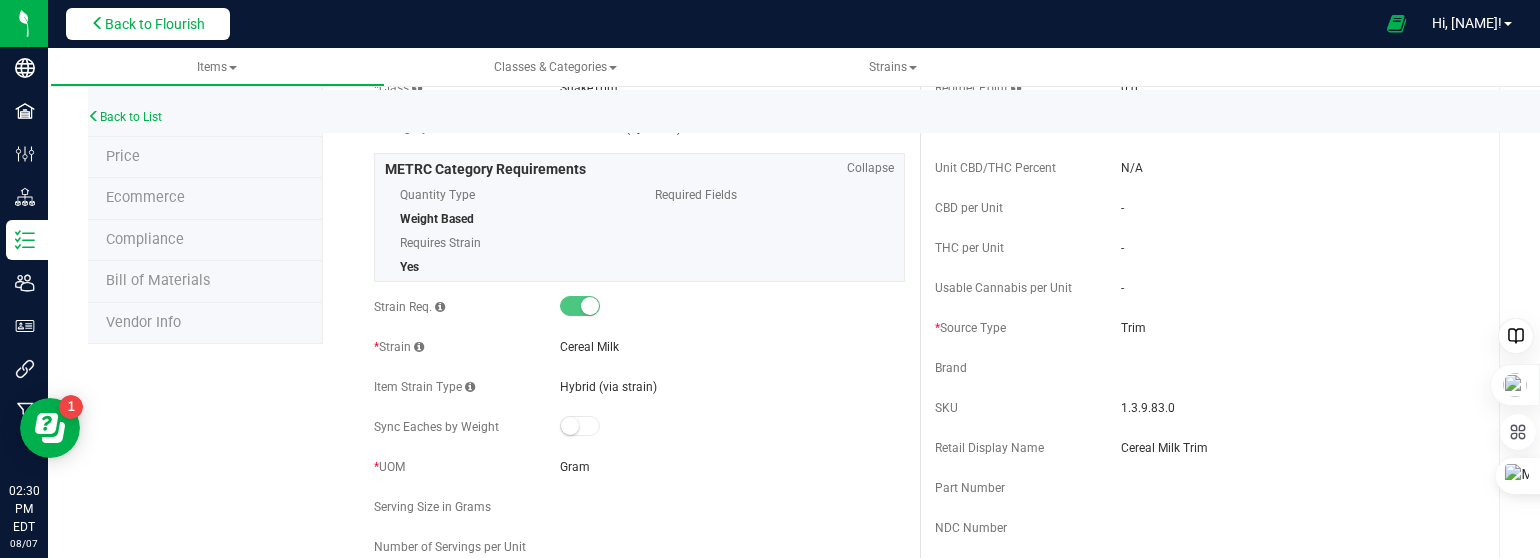click at bounding box center [98, 23] 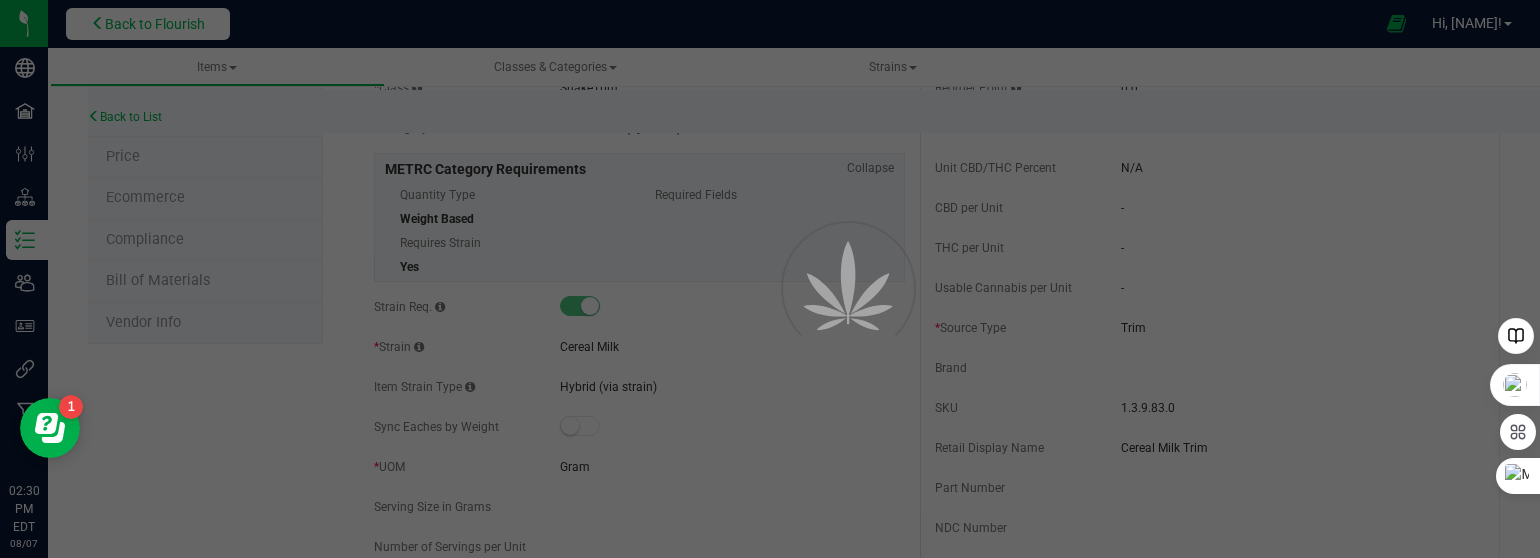 scroll, scrollTop: 0, scrollLeft: 0, axis: both 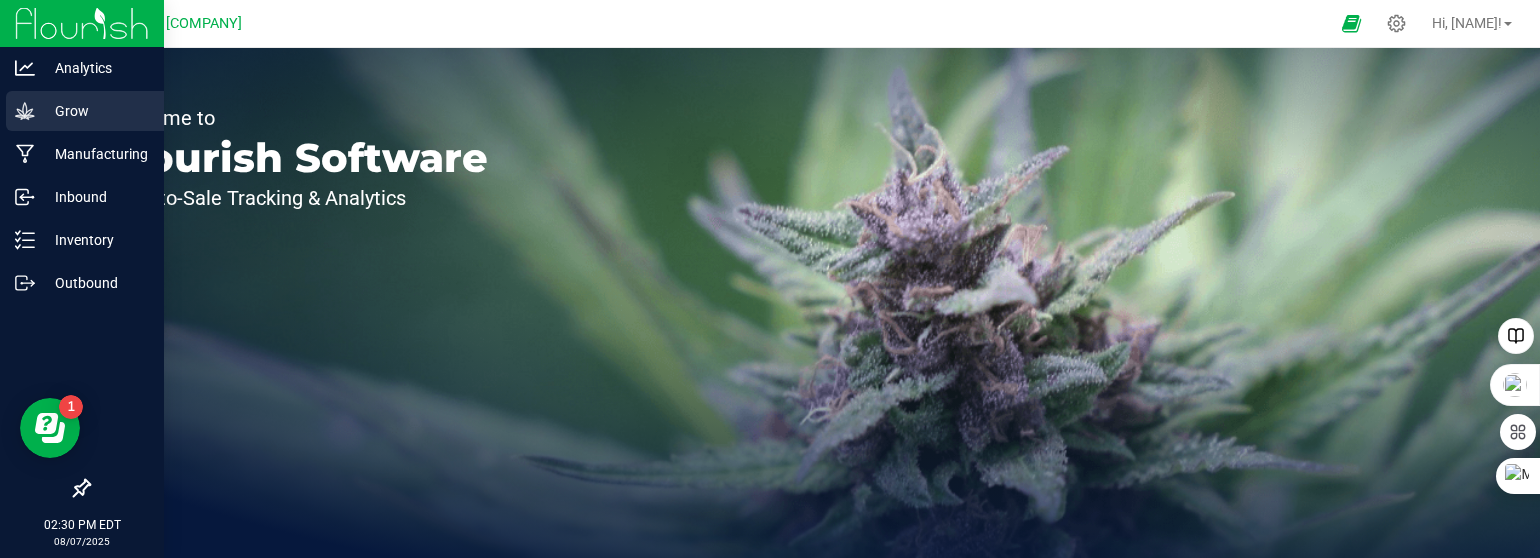 click 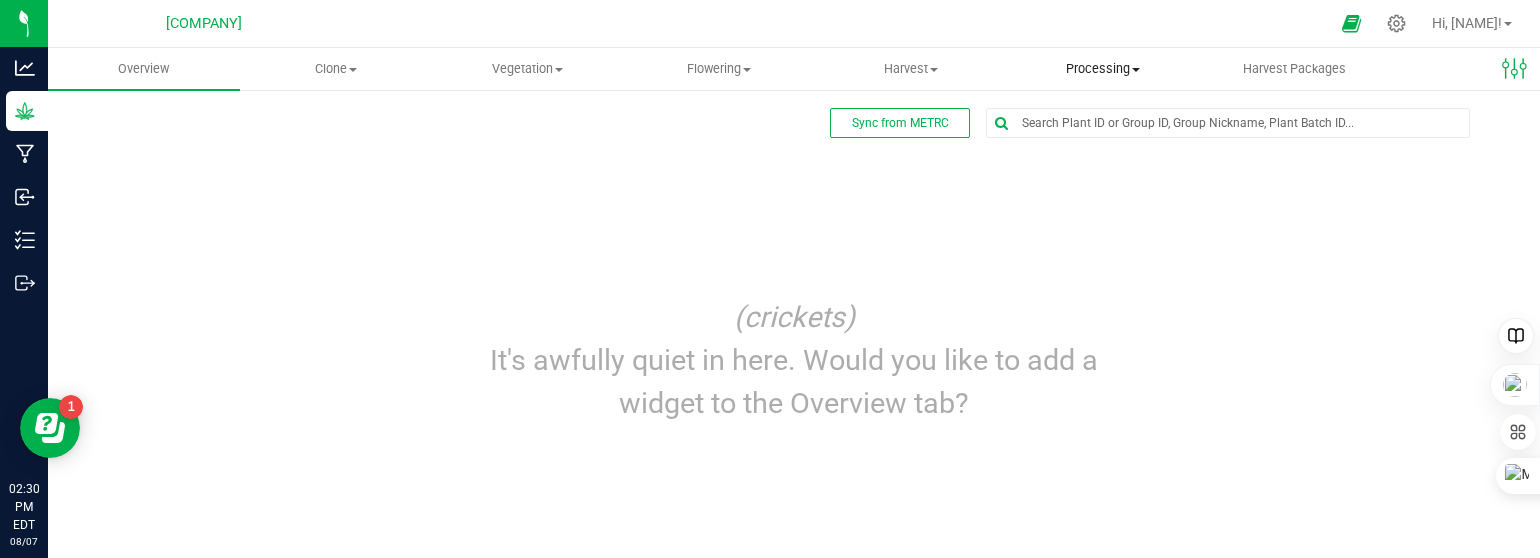 click on "Processing" at bounding box center [1103, 69] 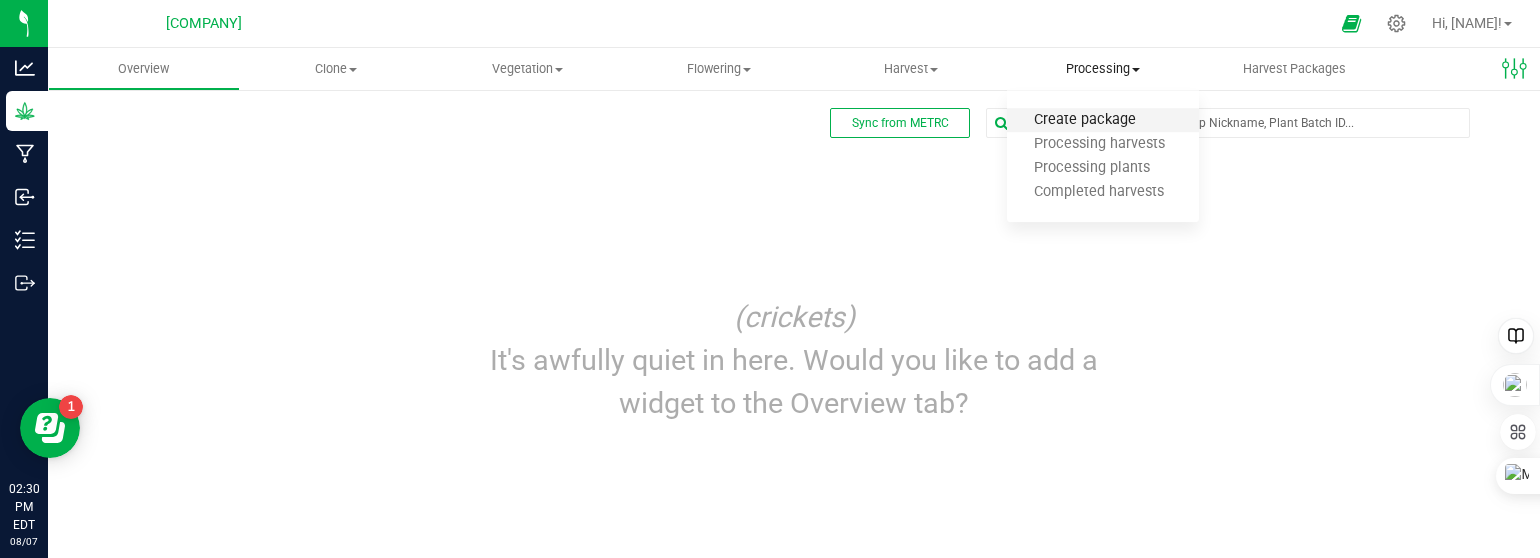 click on "Create package" at bounding box center (1085, 120) 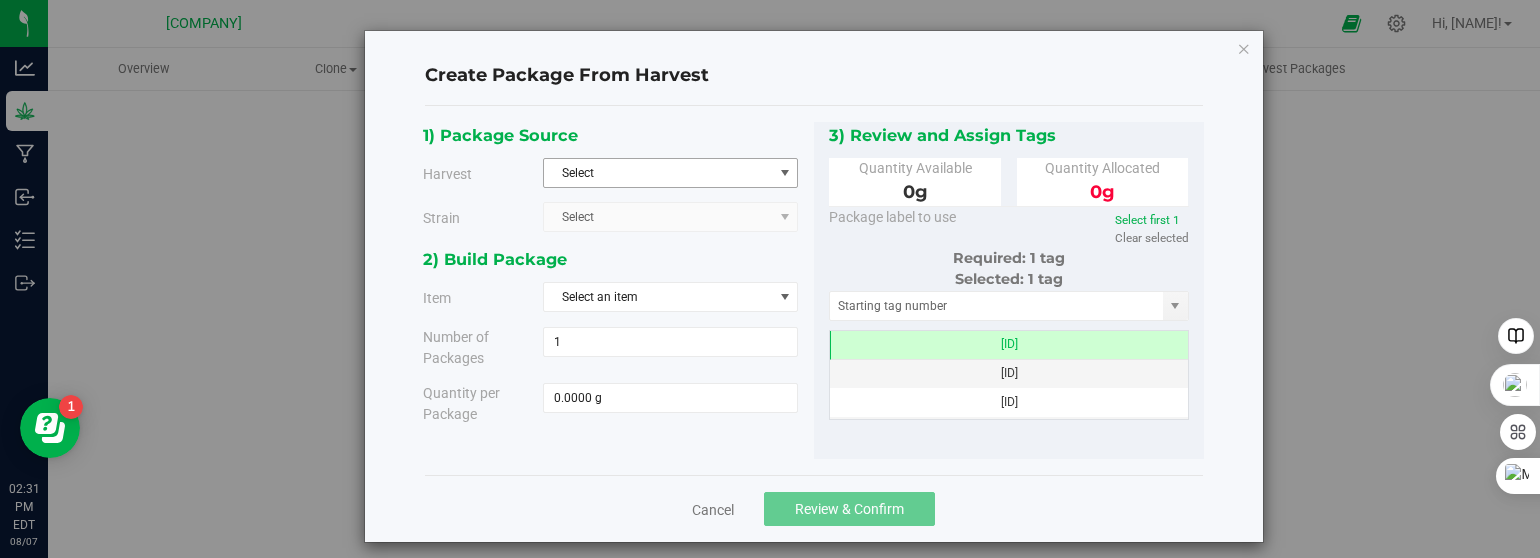 click on "Select" at bounding box center [658, 173] 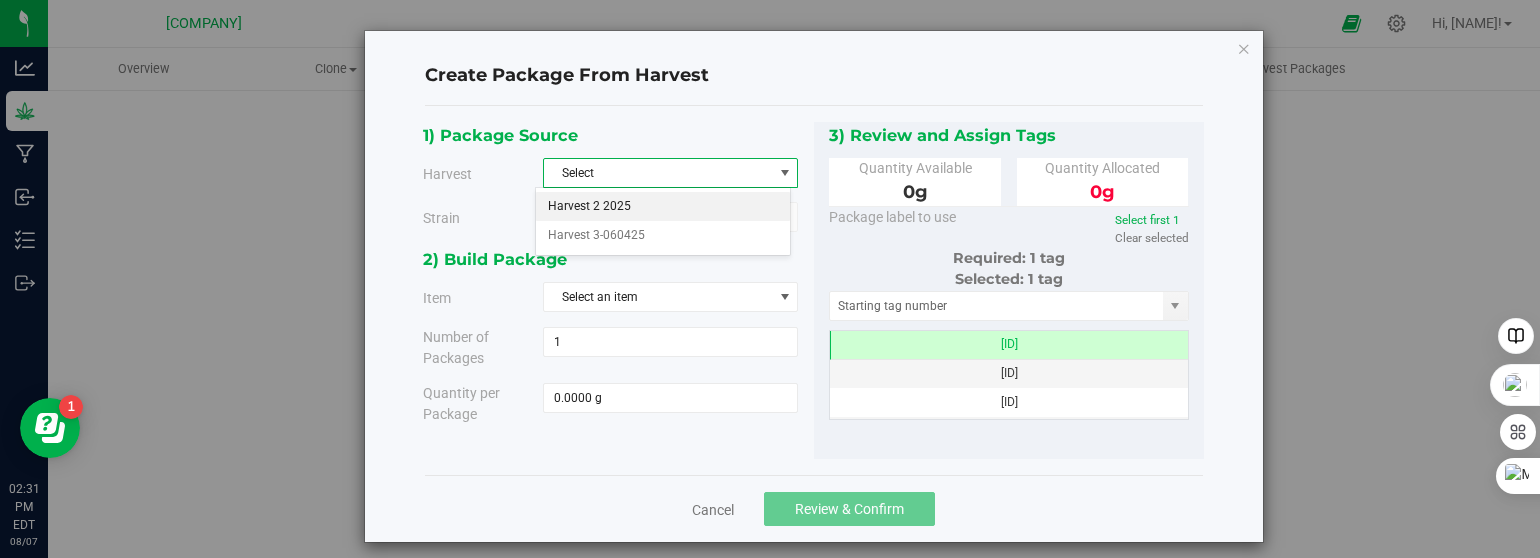 click on "Harvest 2 2025" at bounding box center (662, 207) 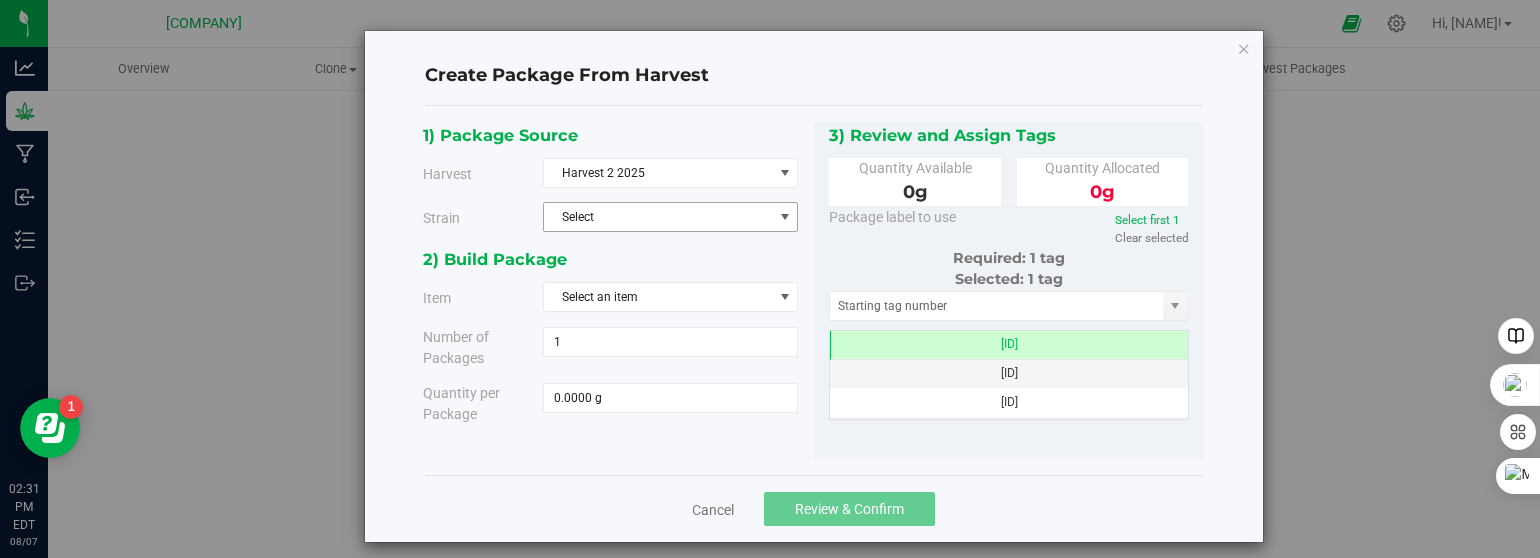 click on "Select" at bounding box center [658, 217] 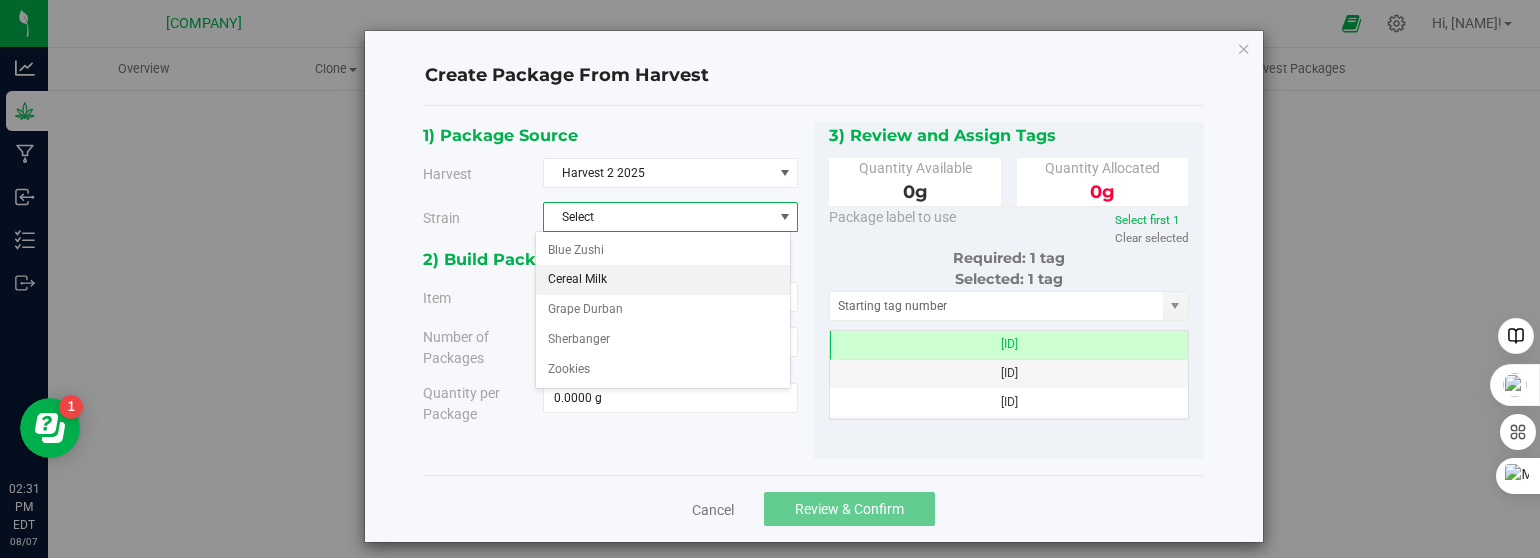 click on "Cereal Milk" at bounding box center [577, 280] 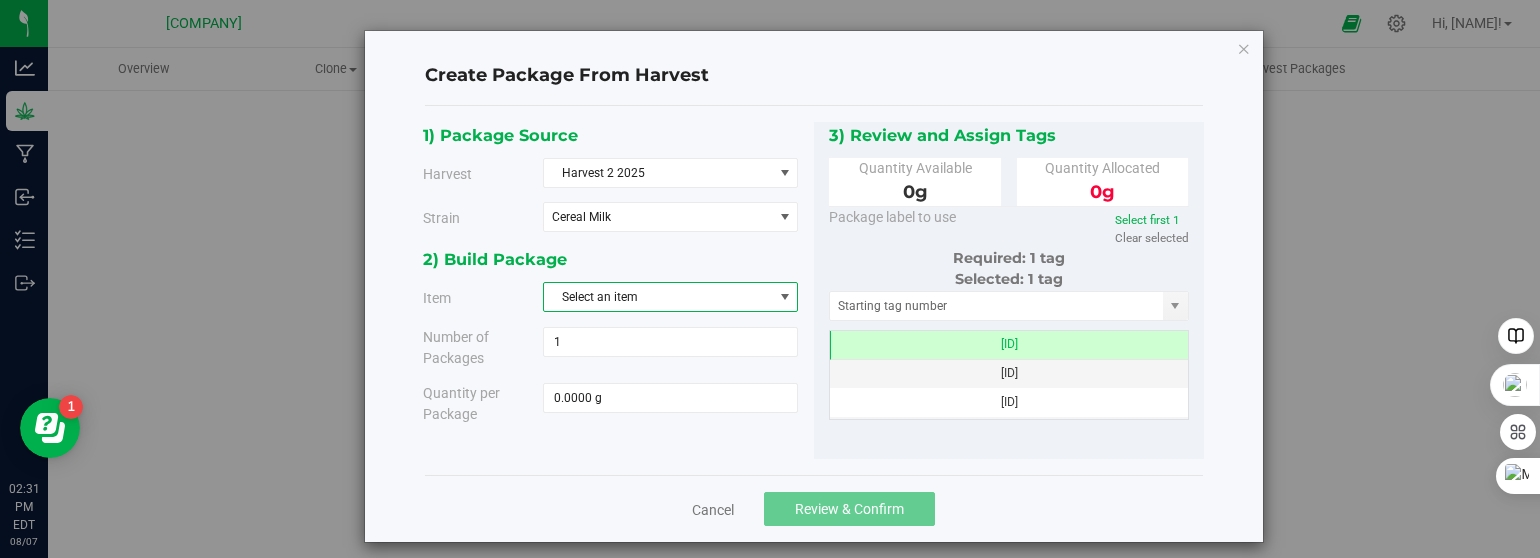 click on "Select an item" at bounding box center (658, 297) 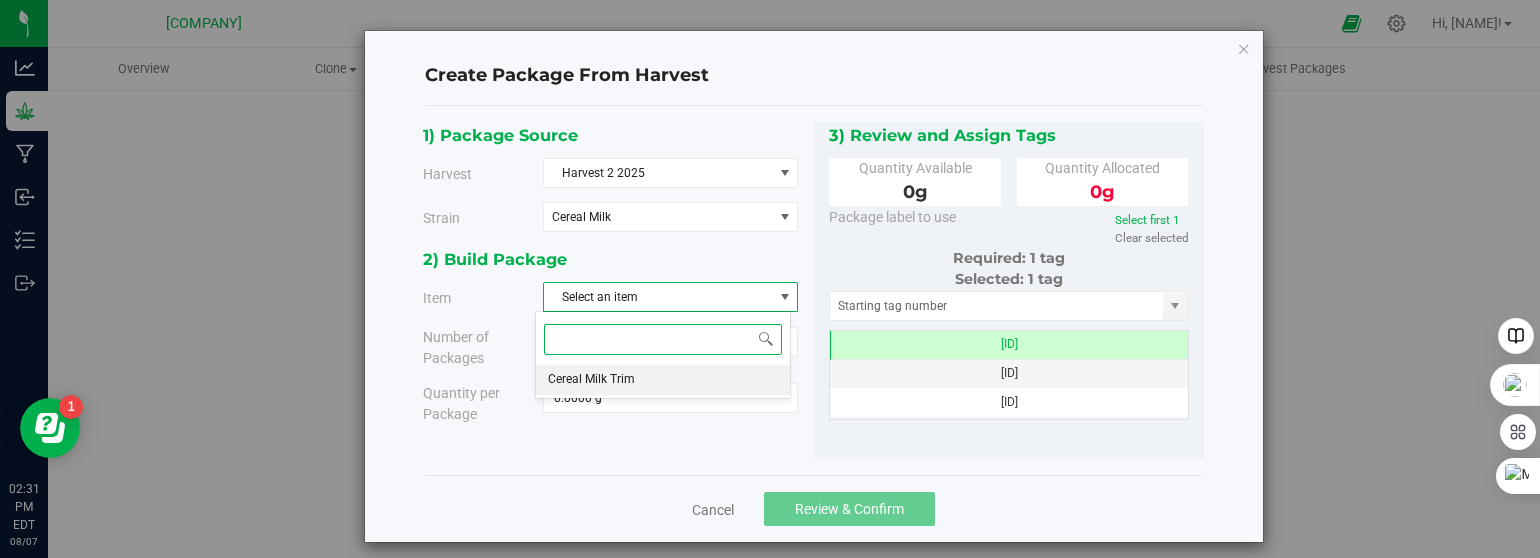 click on "Cereal Milk Trim" at bounding box center [591, 380] 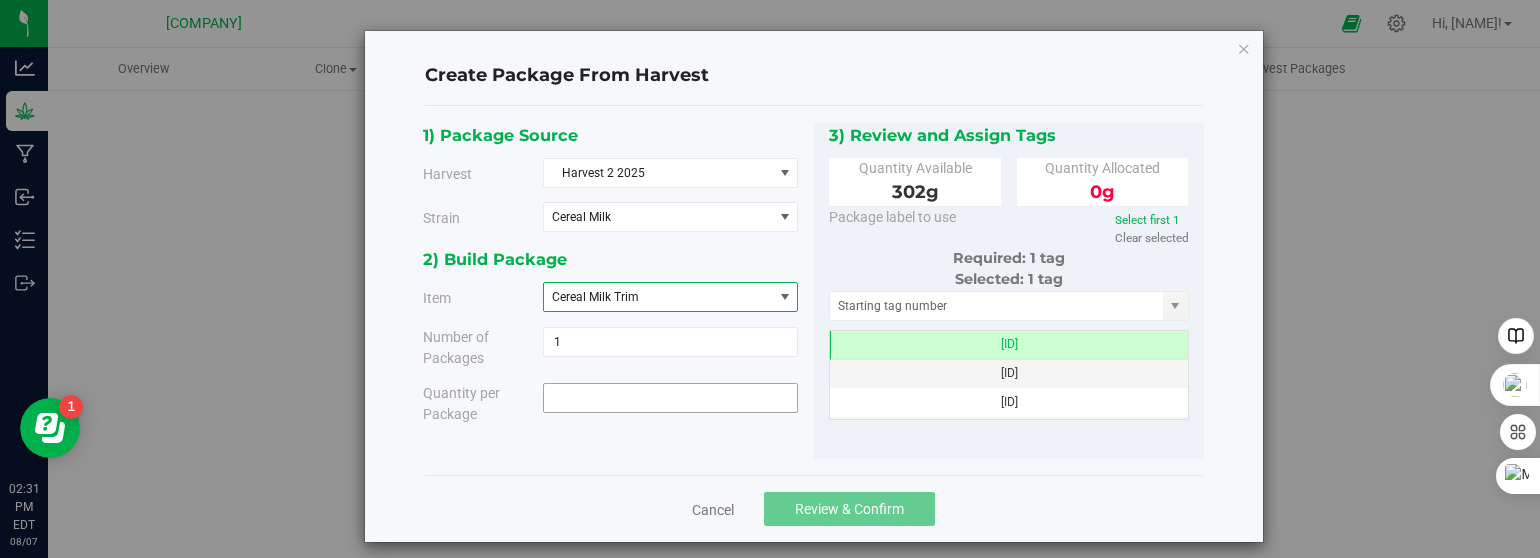 click at bounding box center (670, 398) 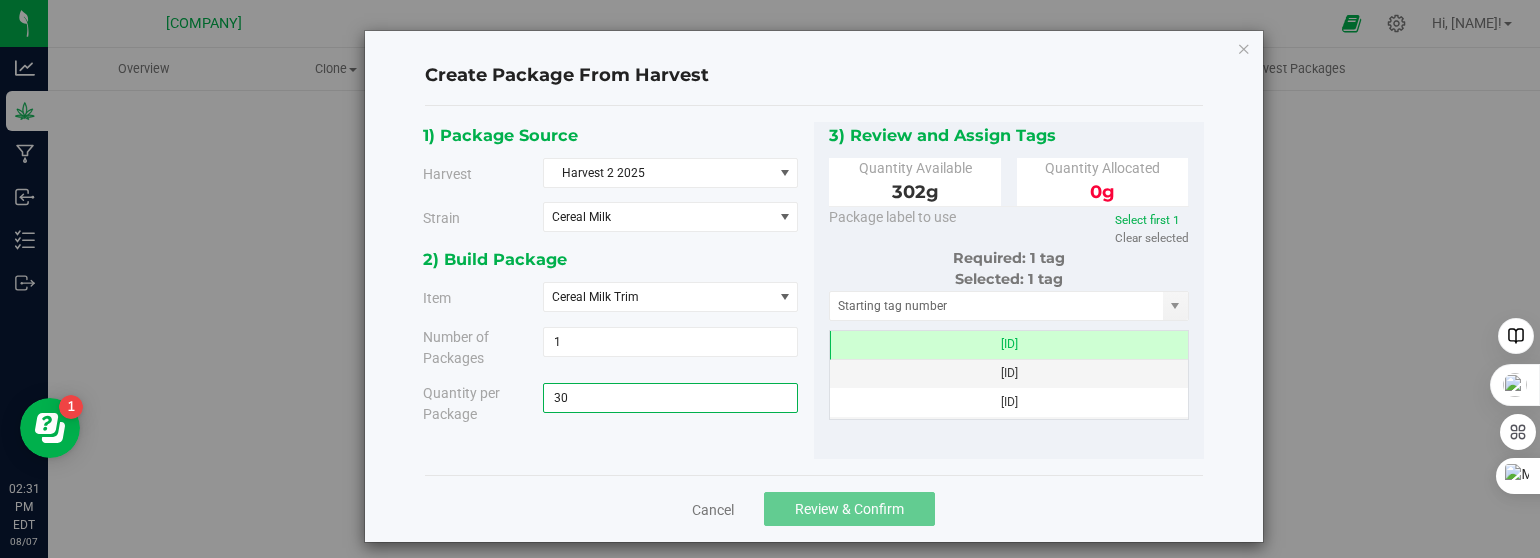 type on "302" 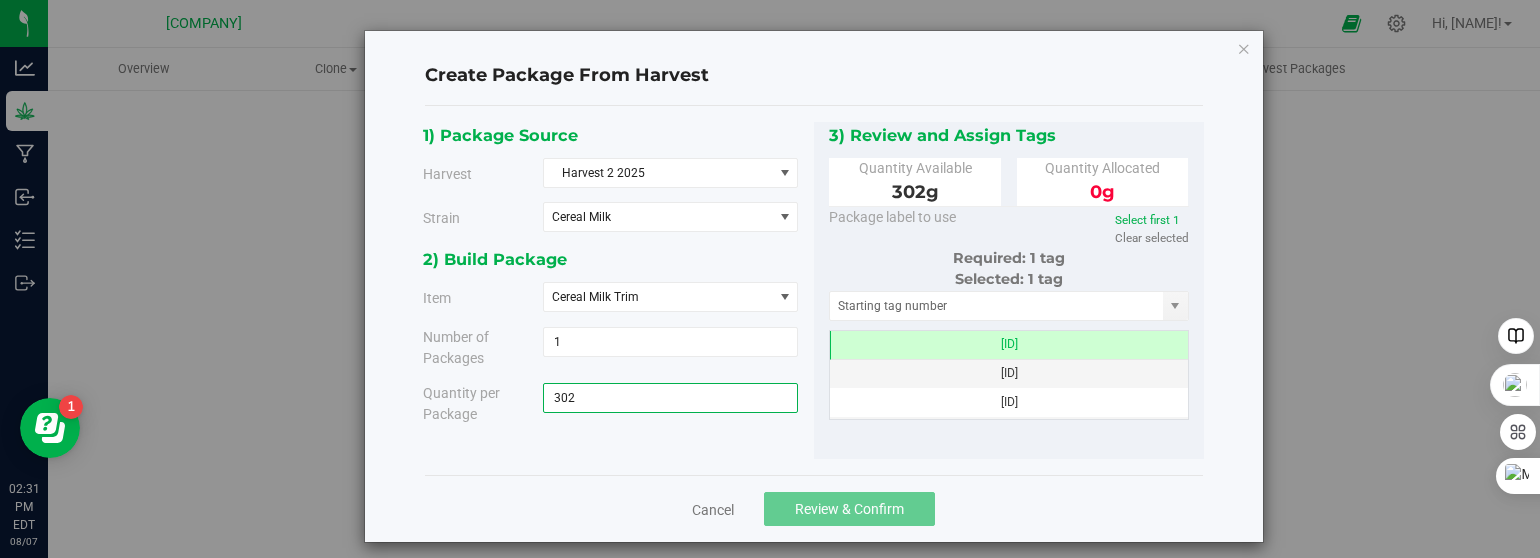 type on "[NUMBER] g" 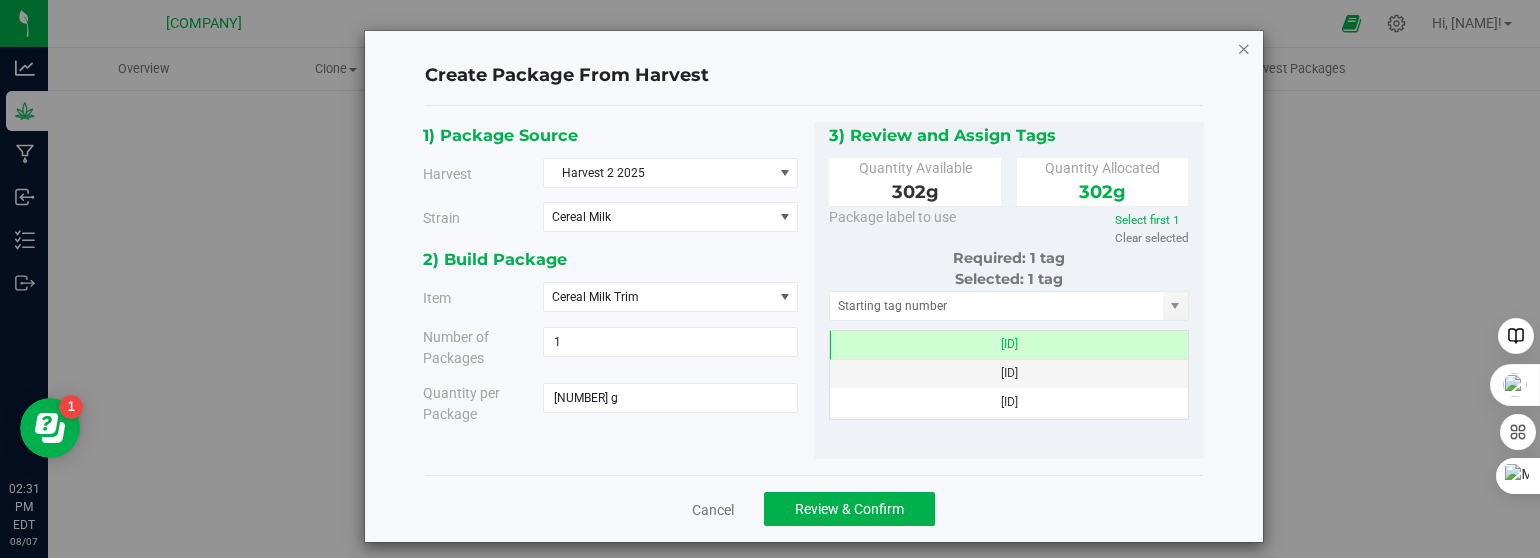 click at bounding box center [1244, 48] 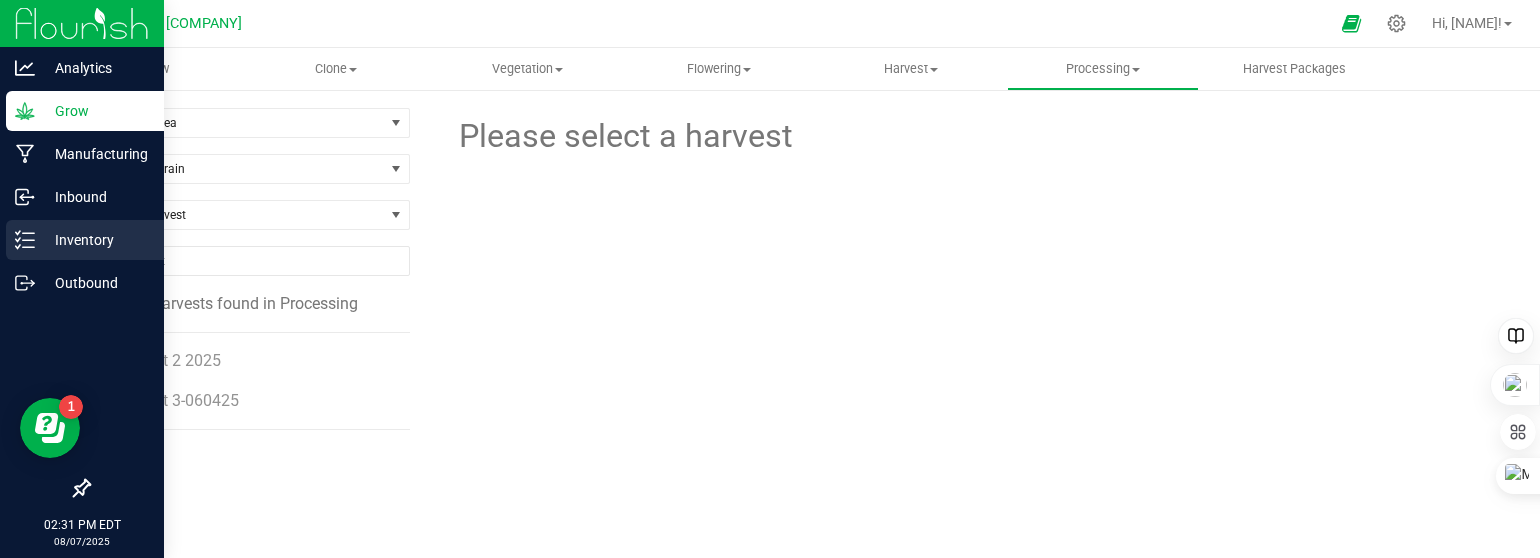 click 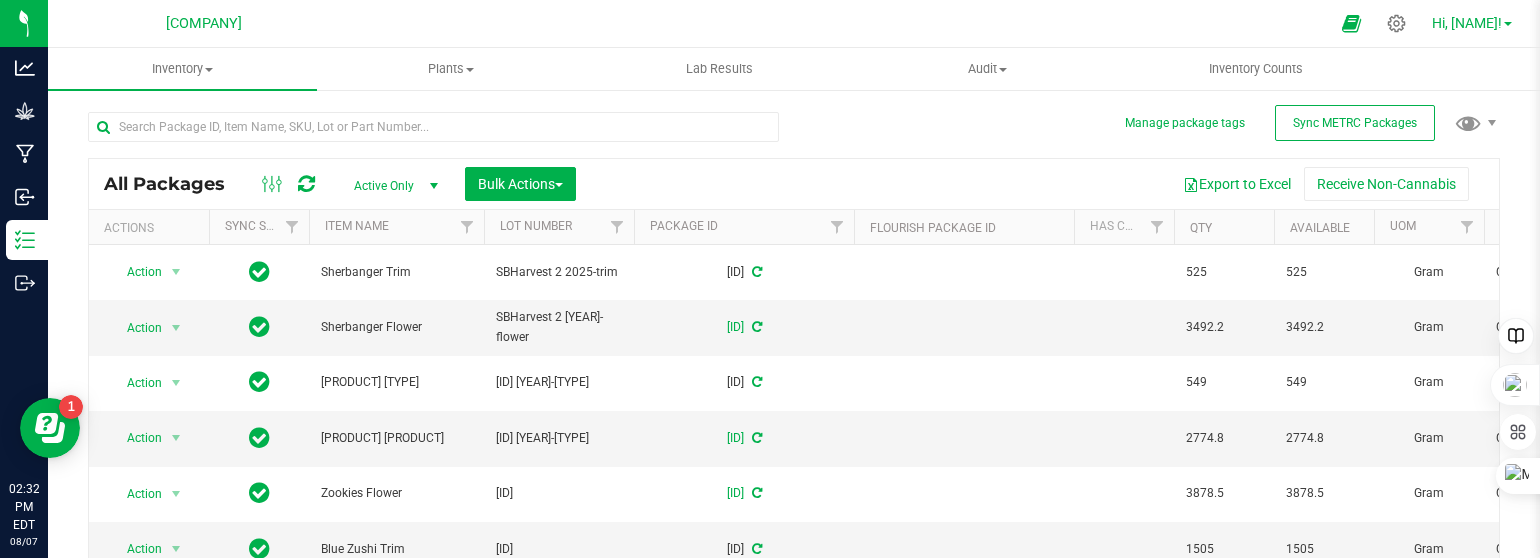 click at bounding box center (1508, 24) 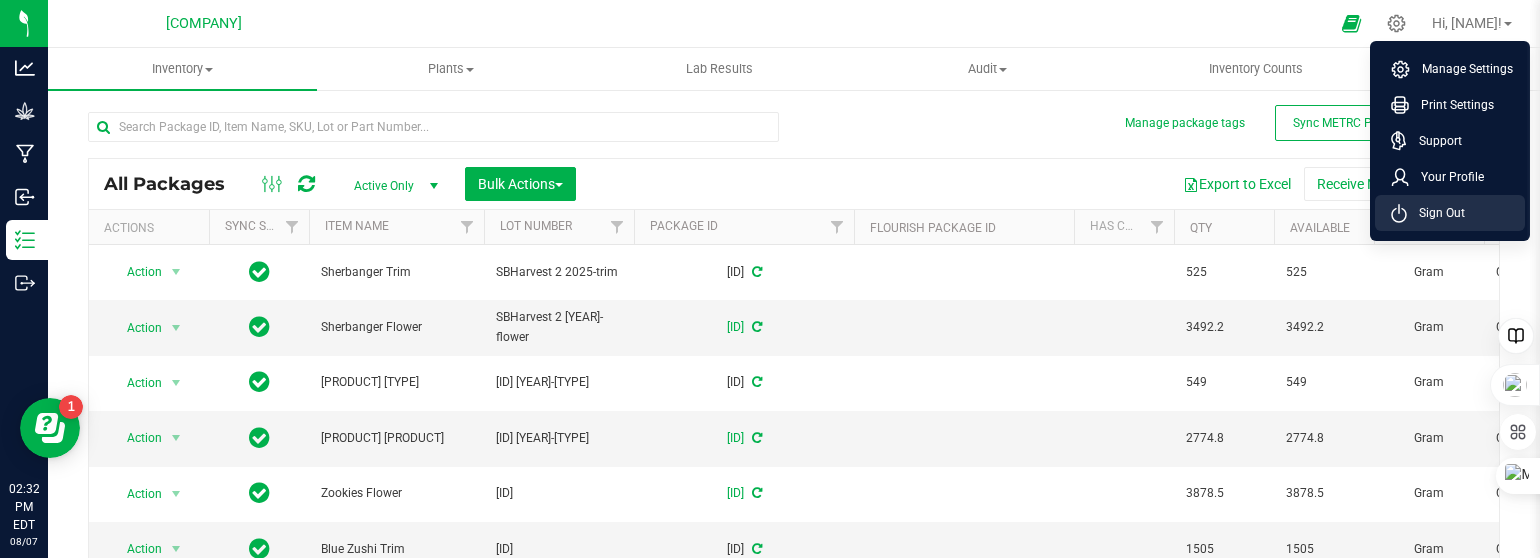 click on "Sign Out" at bounding box center (1450, 213) 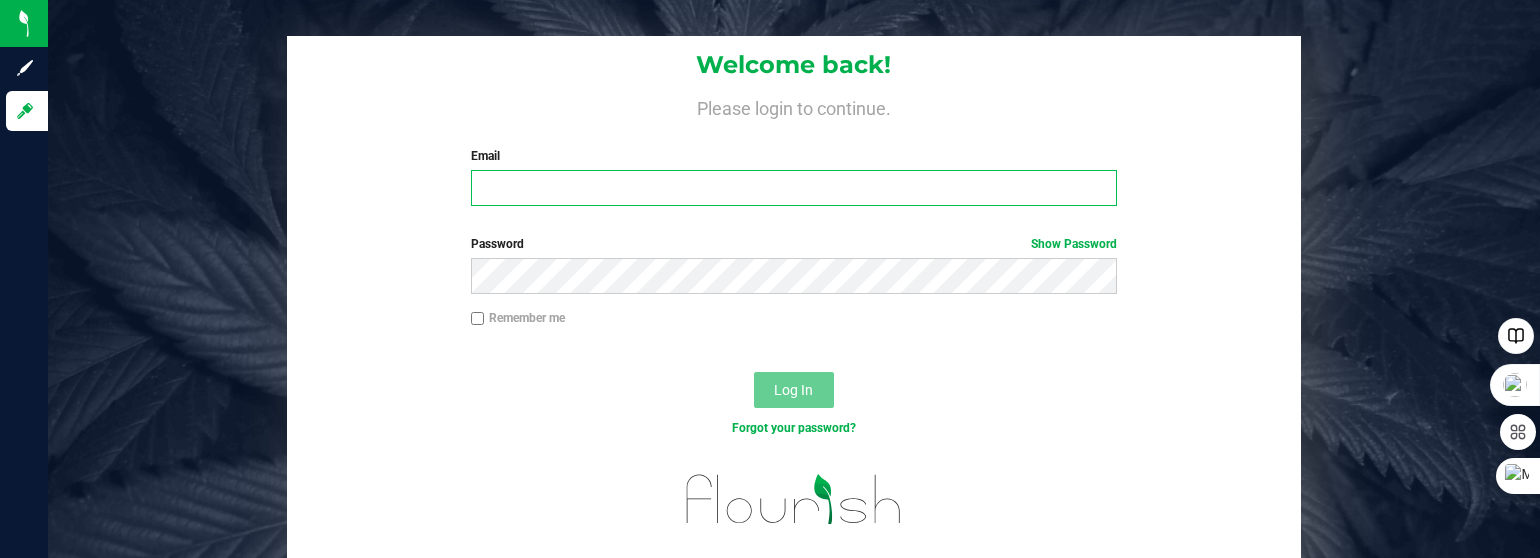 click on "Email" at bounding box center [794, 188] 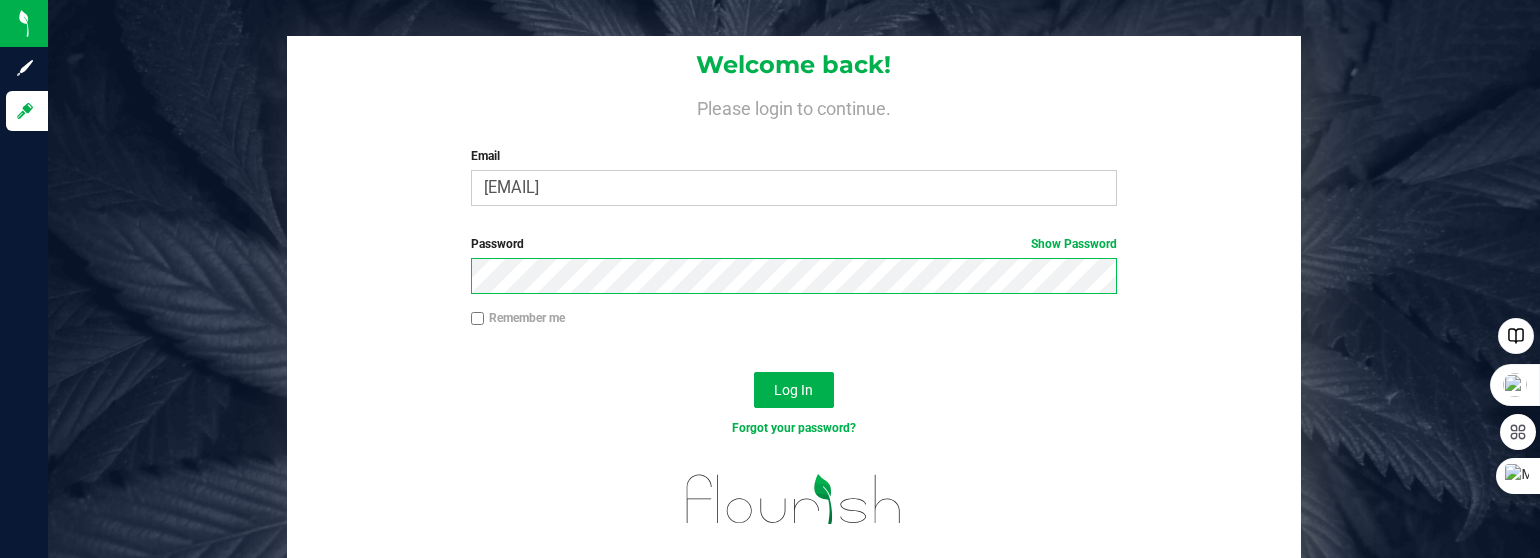 click on "Log In" at bounding box center [794, 390] 